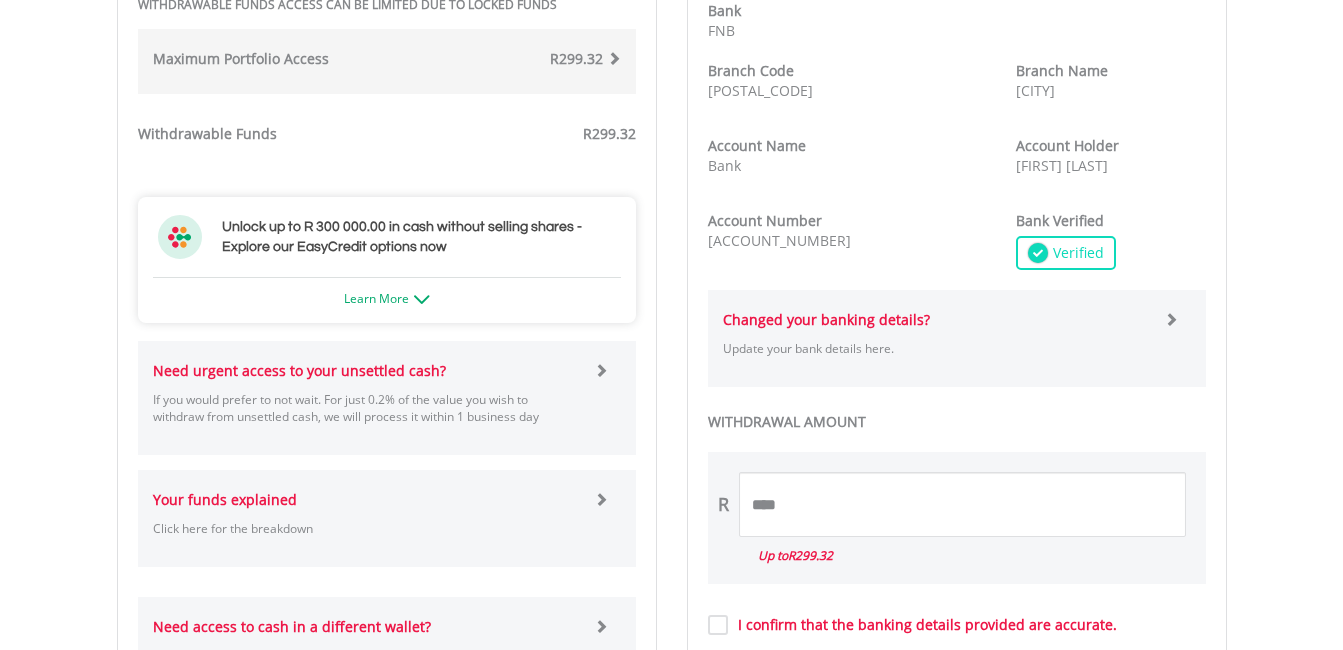 scroll, scrollTop: 800, scrollLeft: 0, axis: vertical 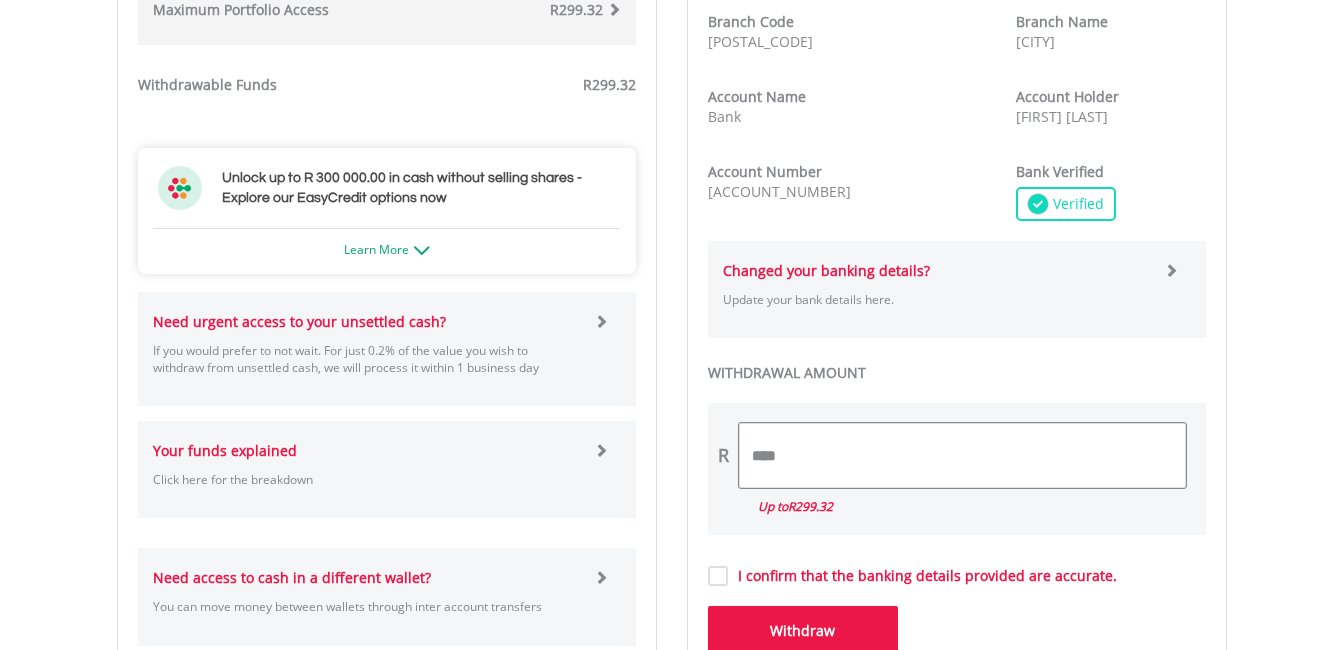 click on "****" at bounding box center [962, 455] 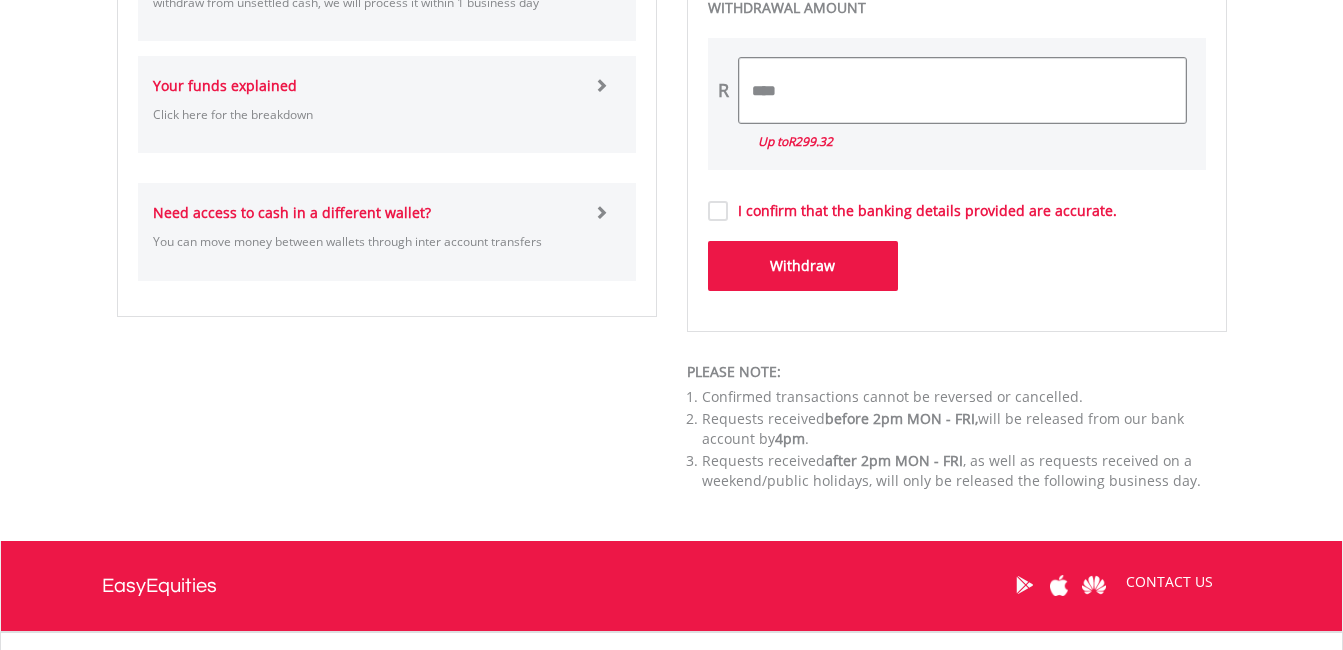 scroll, scrollTop: 1200, scrollLeft: 0, axis: vertical 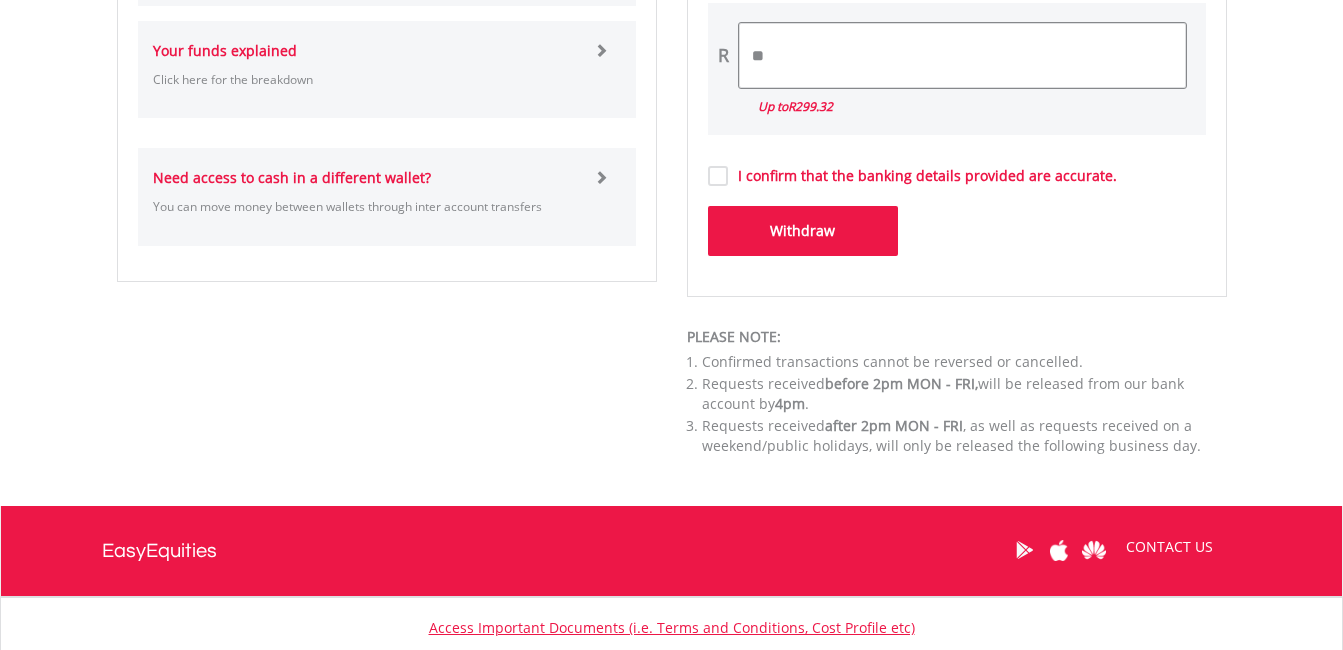 type on "*" 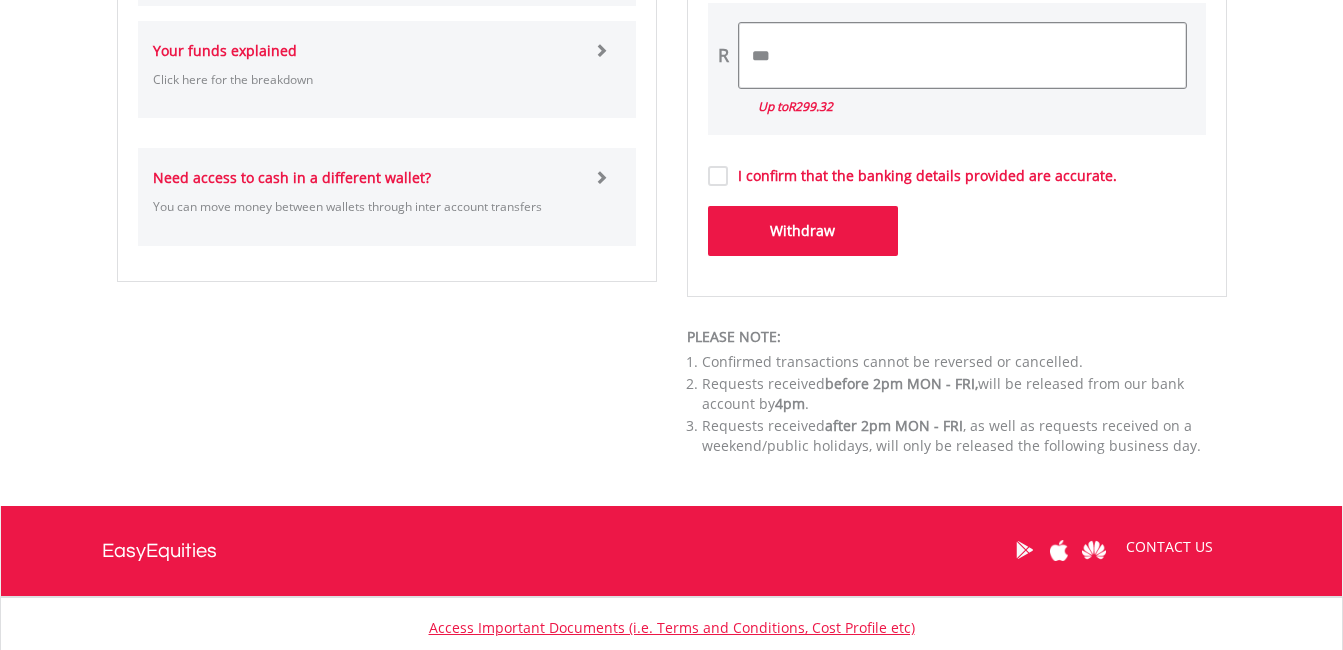 type on "***" 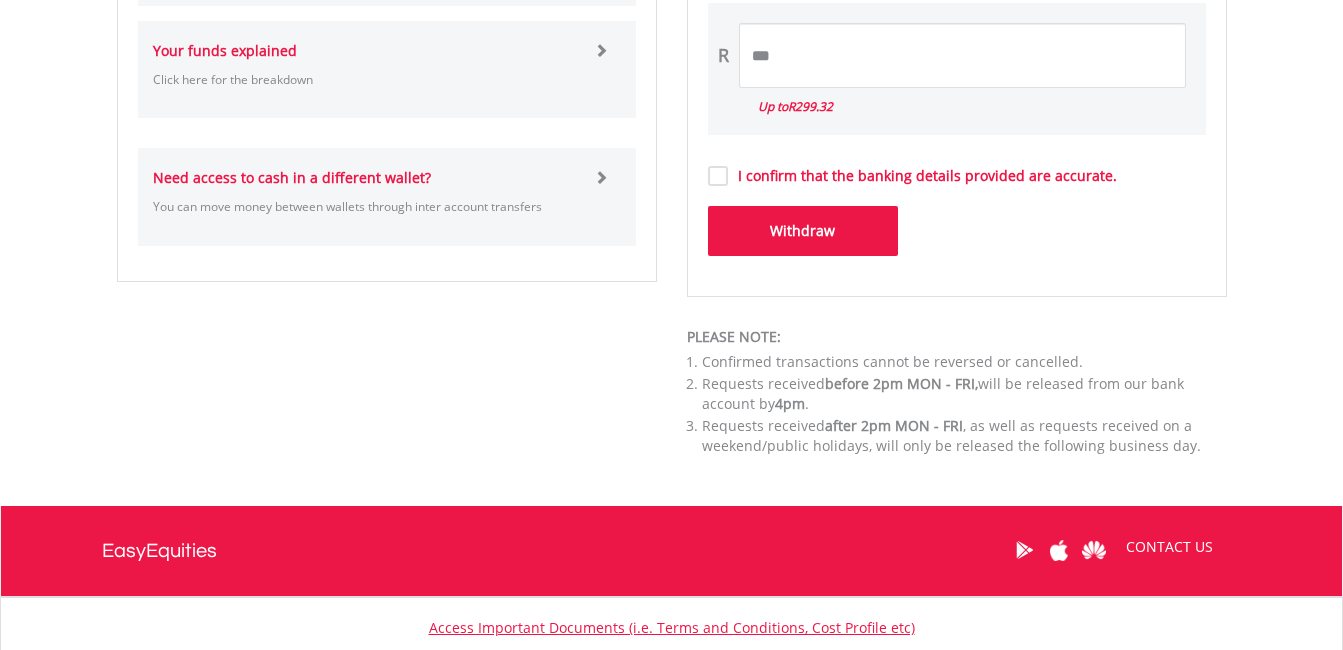 click on "I confirm that the banking details provided are accurate." at bounding box center (922, 176) 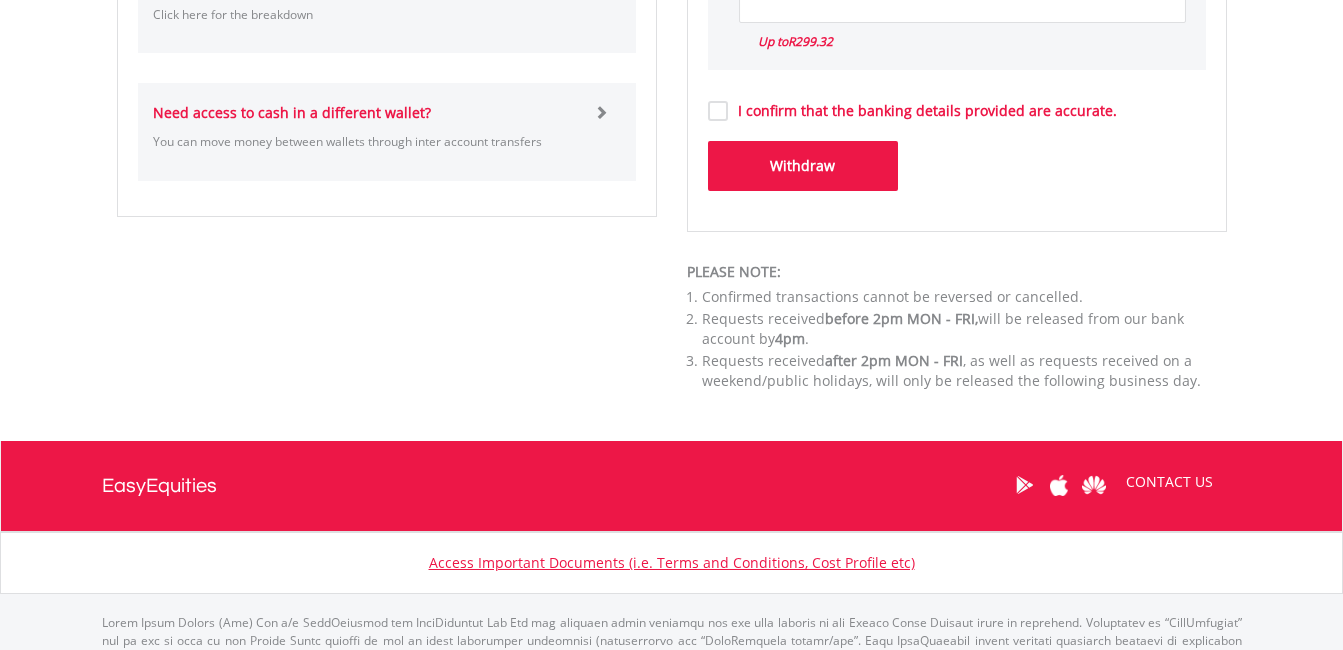 scroll, scrollTop: 1300, scrollLeft: 0, axis: vertical 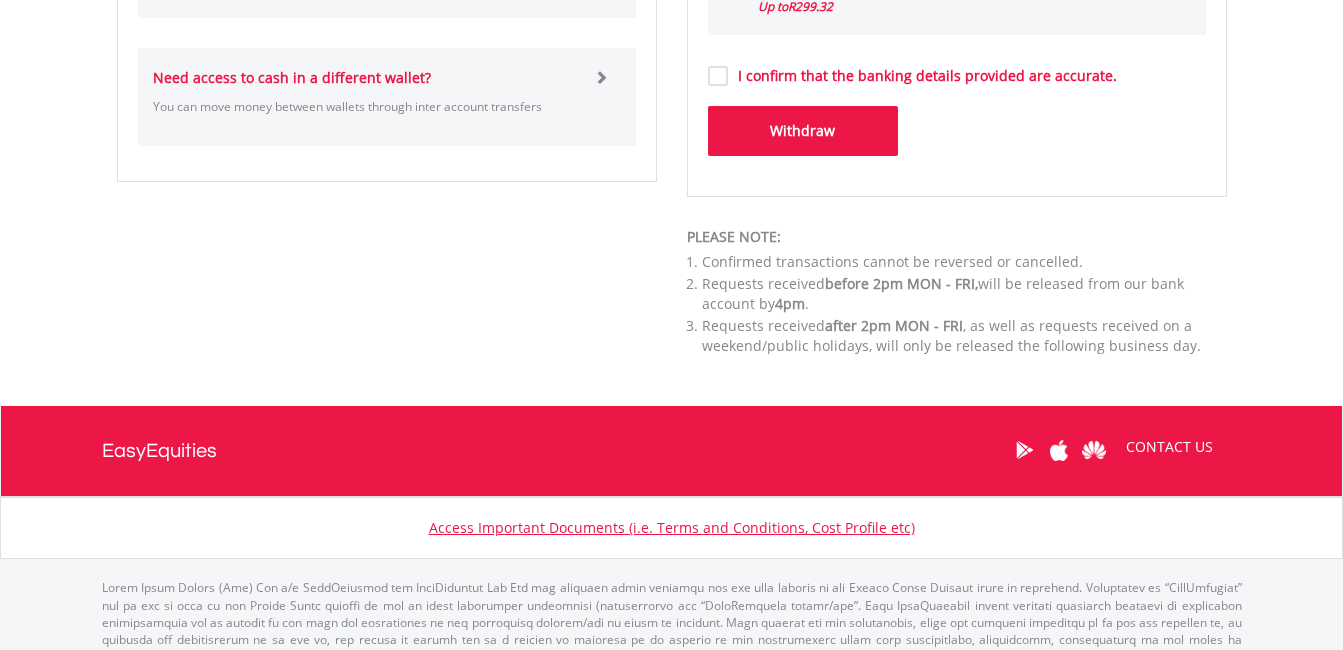 click on "Withdraw" at bounding box center [803, 131] 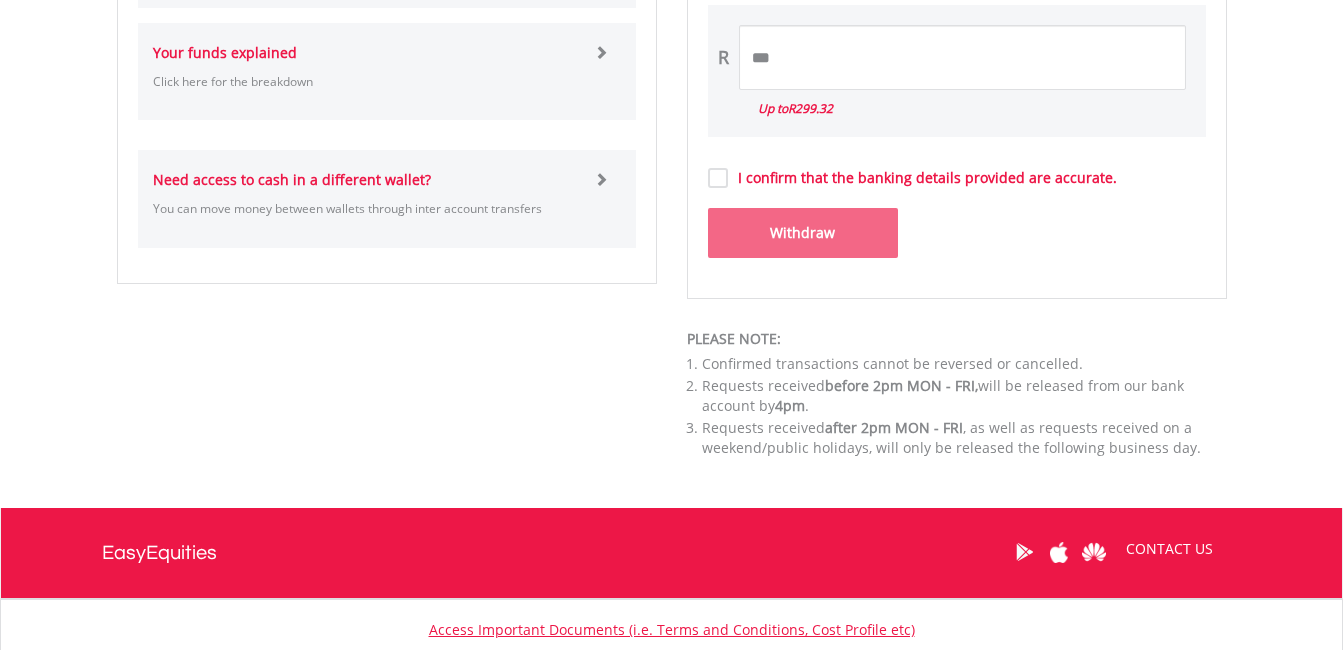 scroll, scrollTop: 1100, scrollLeft: 0, axis: vertical 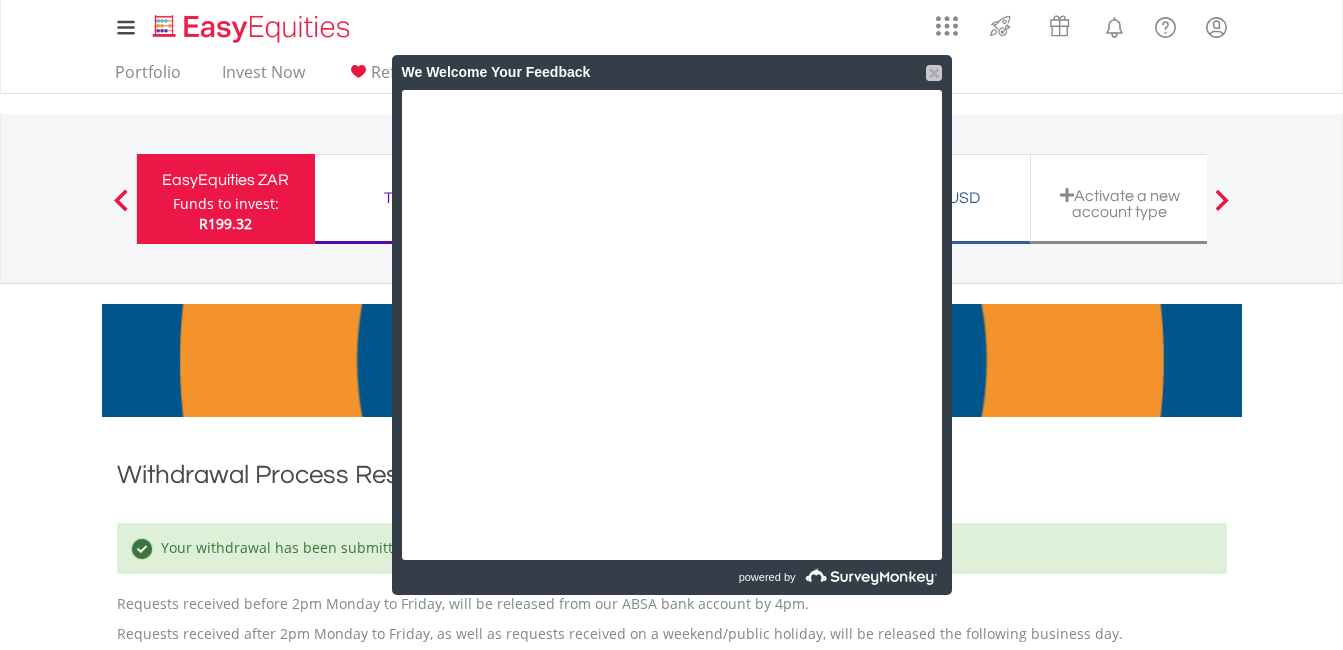 click at bounding box center (934, 73) 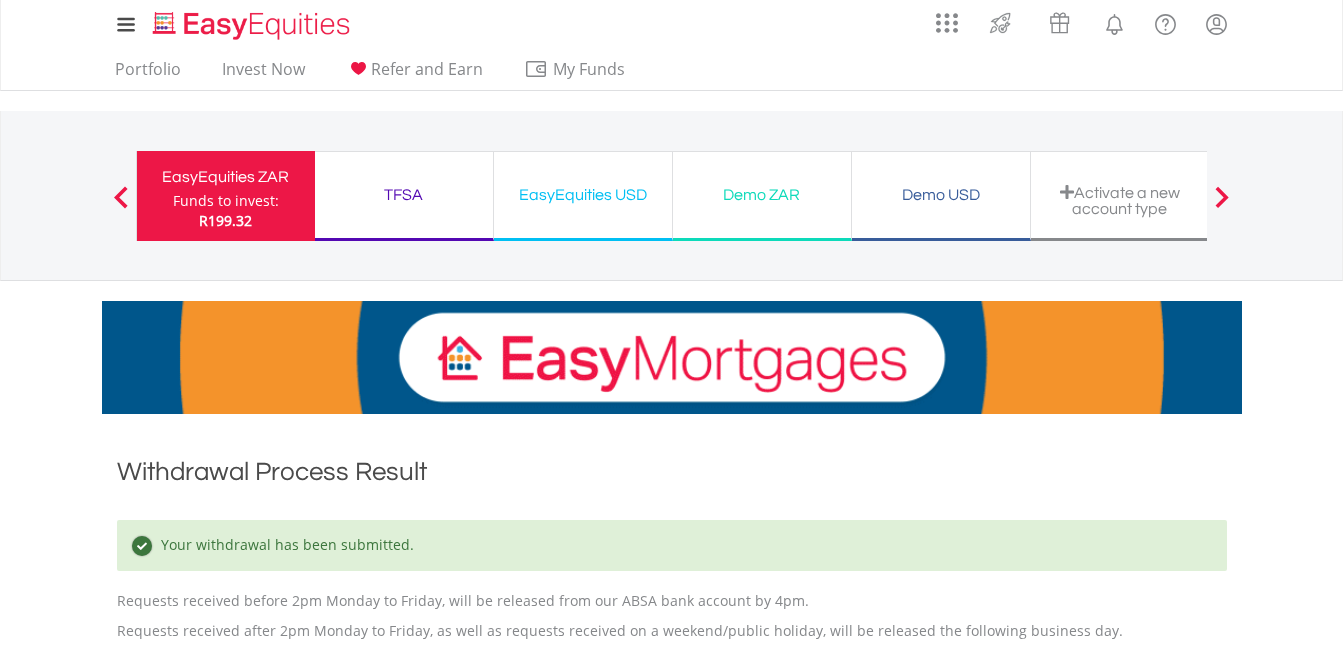 scroll, scrollTop: 0, scrollLeft: 0, axis: both 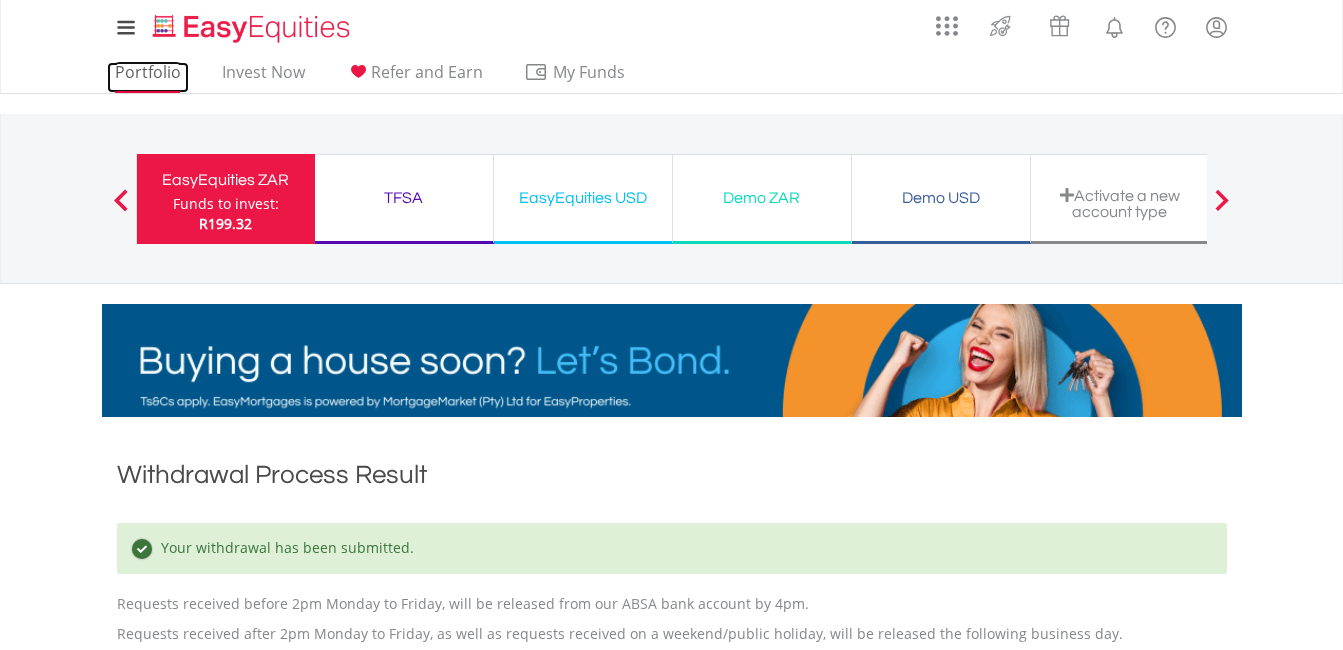 click on "Portfolio" at bounding box center (148, 77) 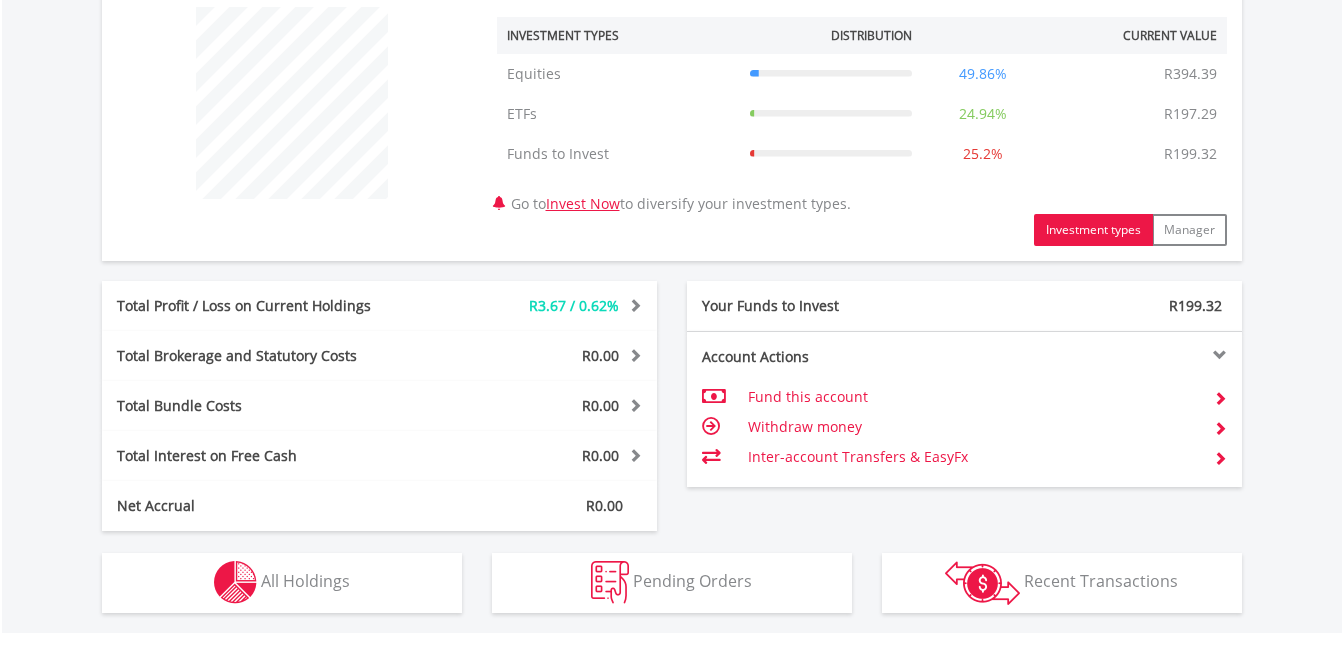 scroll, scrollTop: 1082, scrollLeft: 0, axis: vertical 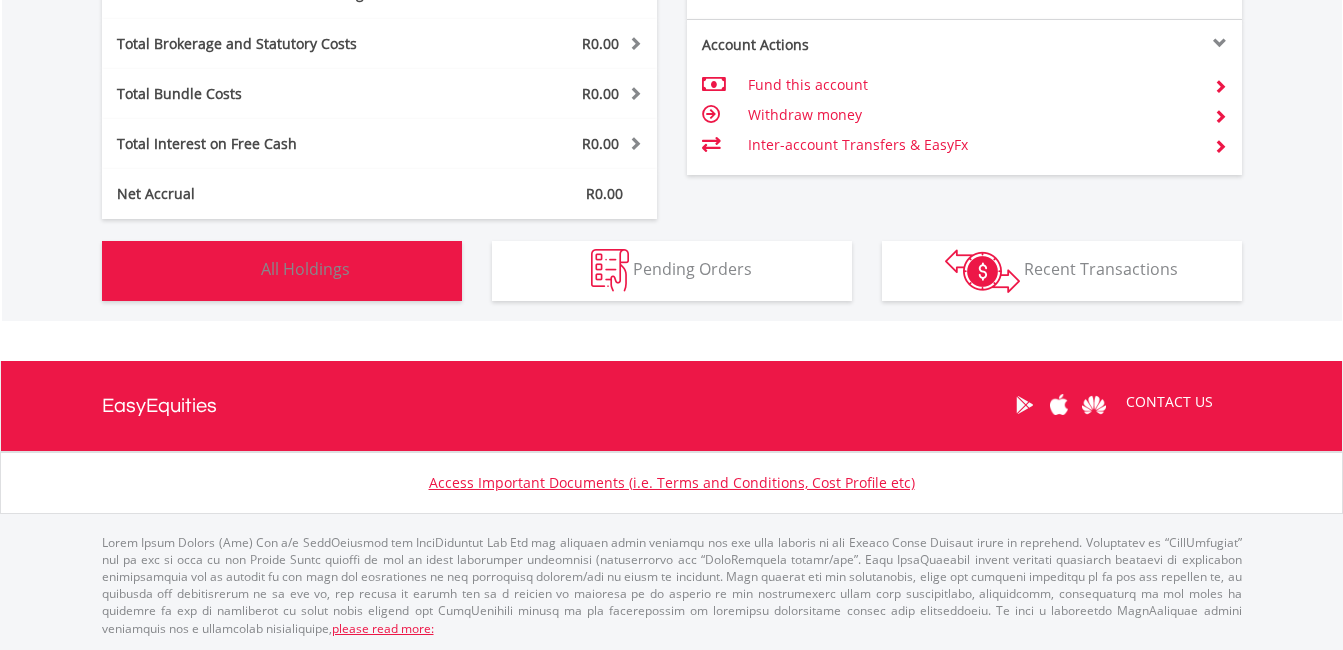 click on "All Holdings" at bounding box center [305, 269] 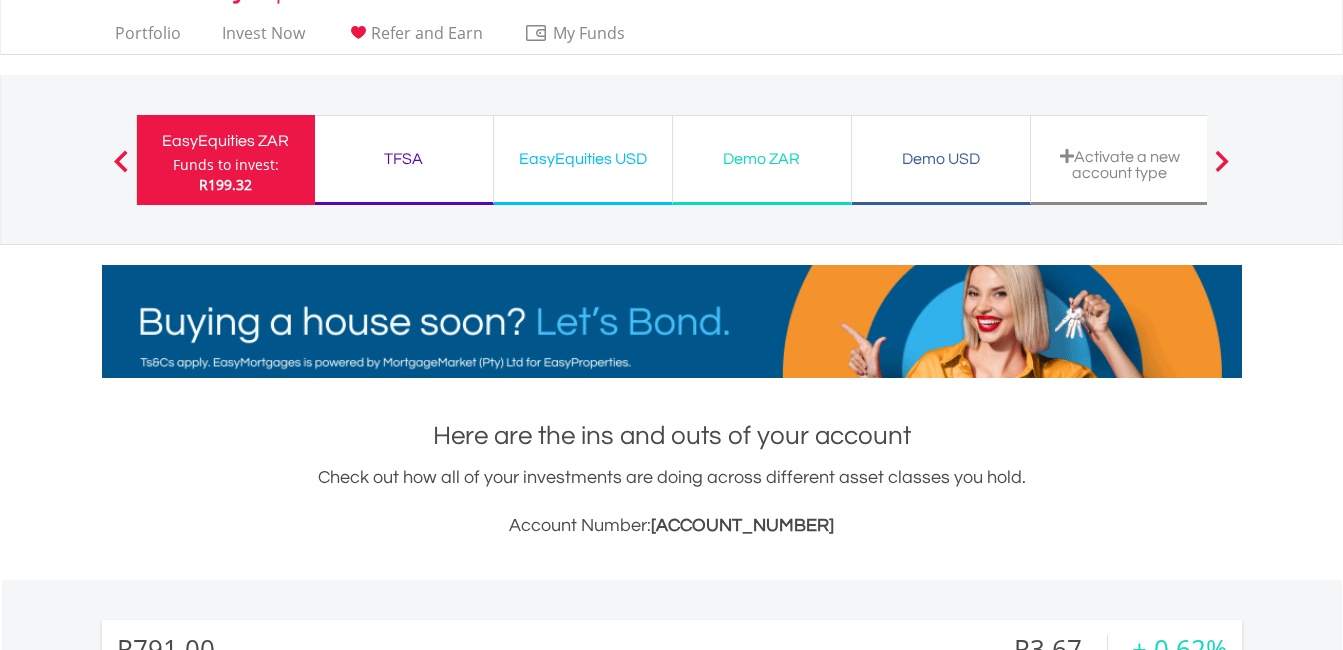 scroll, scrollTop: 0, scrollLeft: 0, axis: both 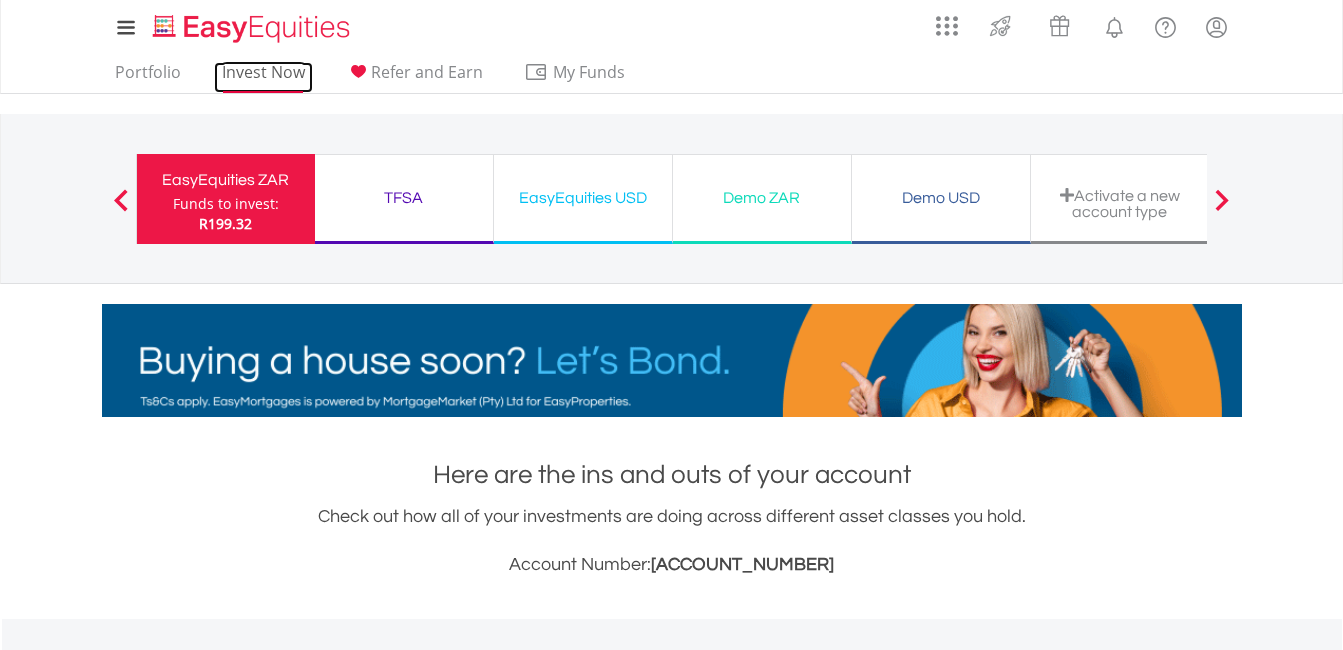 click on "Invest Now" at bounding box center (263, 77) 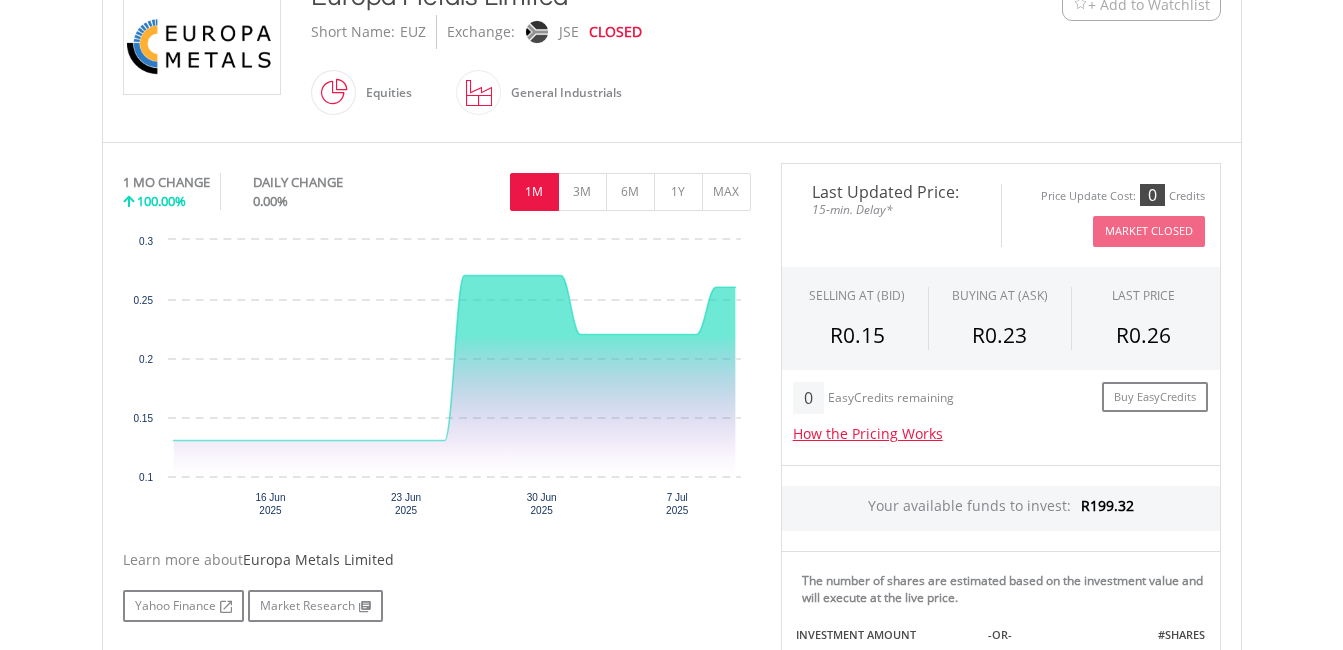 scroll, scrollTop: 500, scrollLeft: 0, axis: vertical 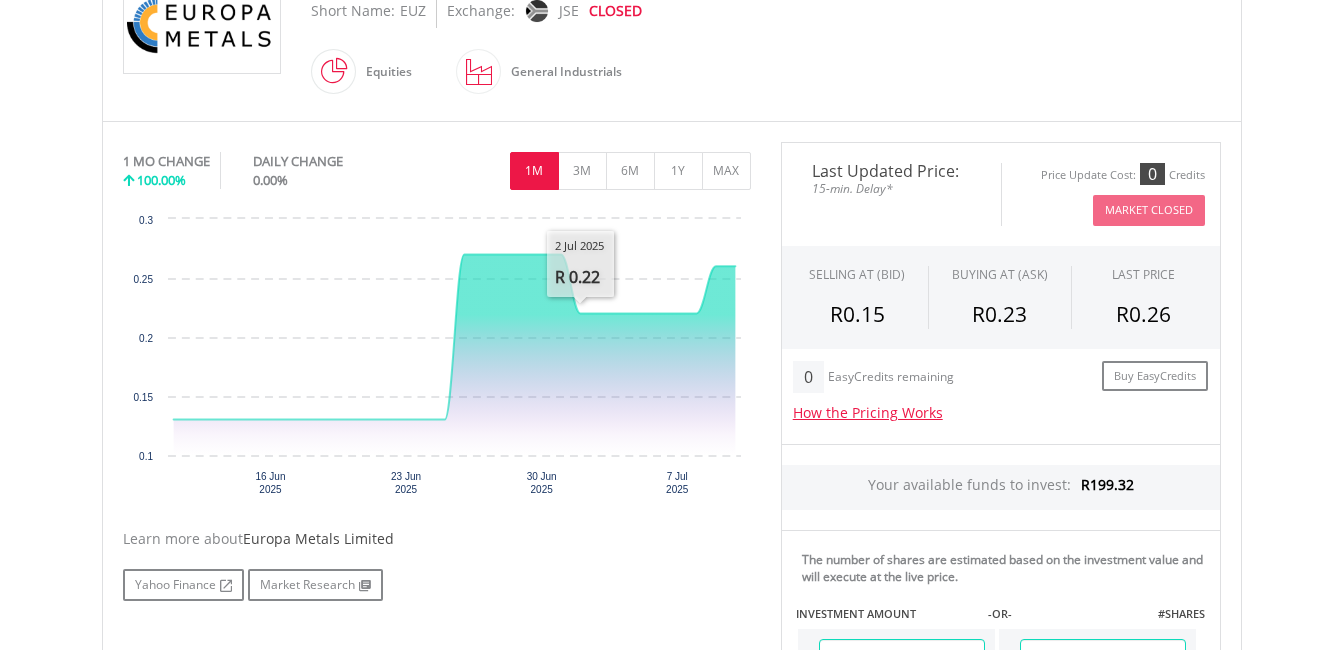 click on "1M" at bounding box center (534, 171) 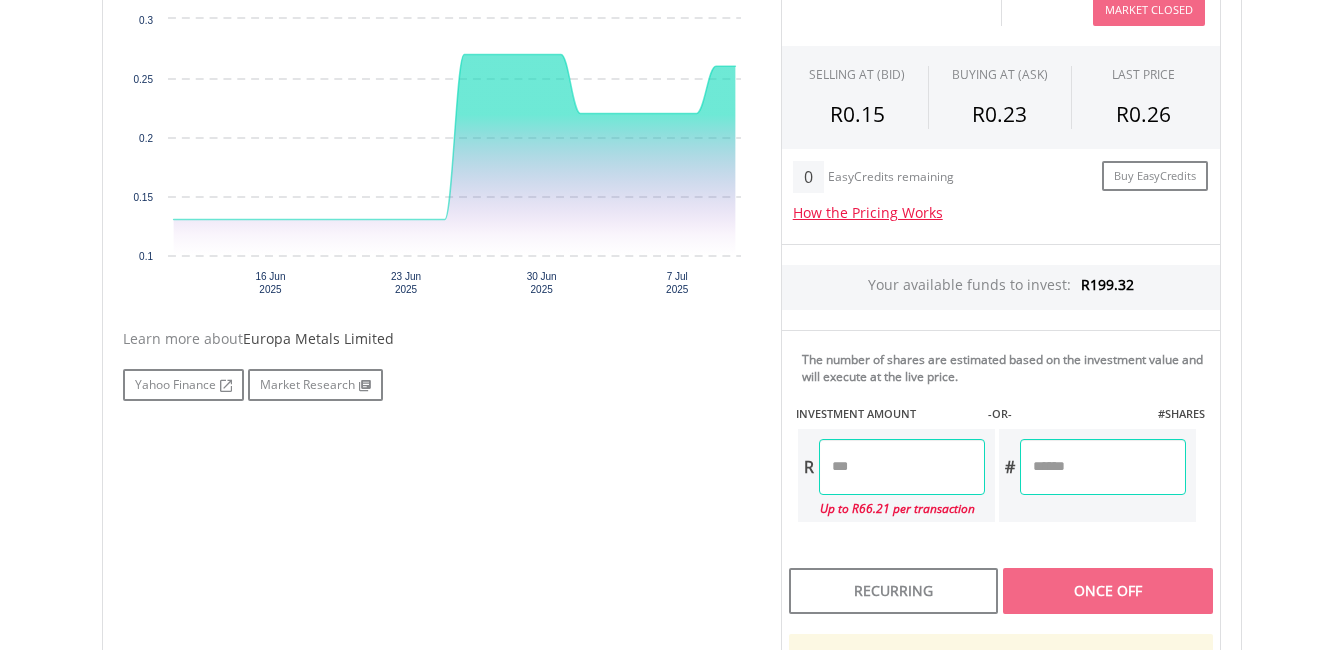 scroll, scrollTop: 800, scrollLeft: 0, axis: vertical 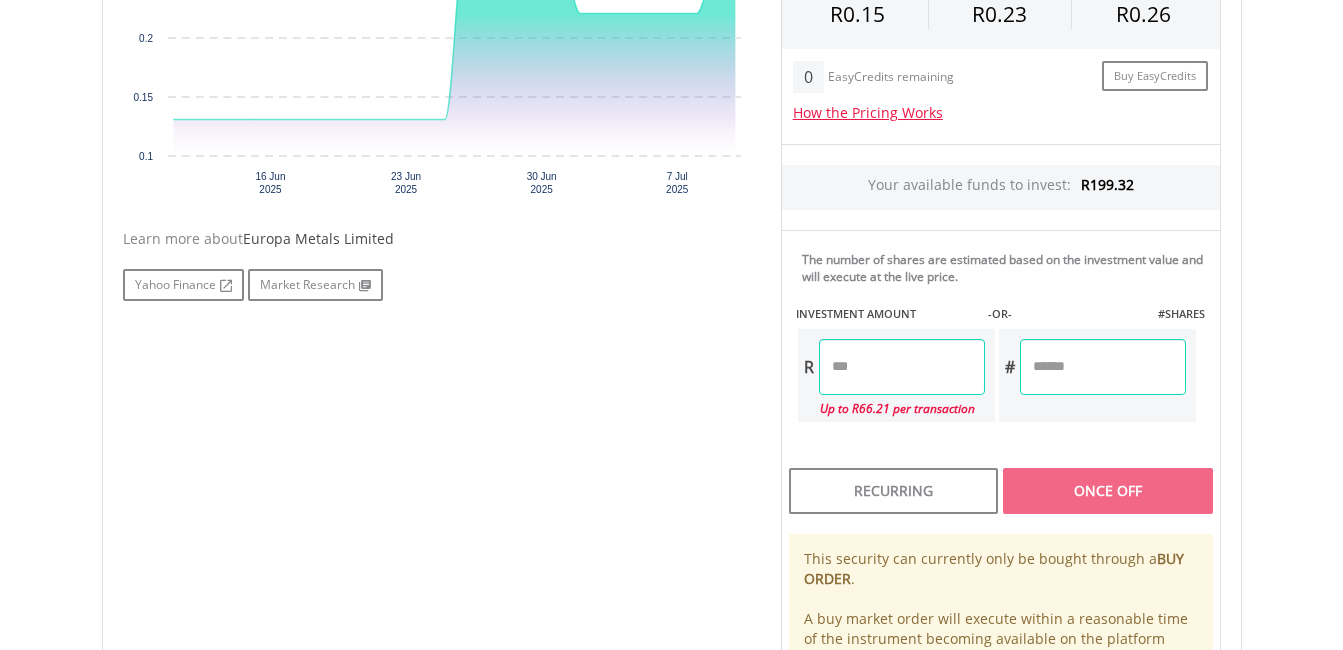 click at bounding box center (902, 367) 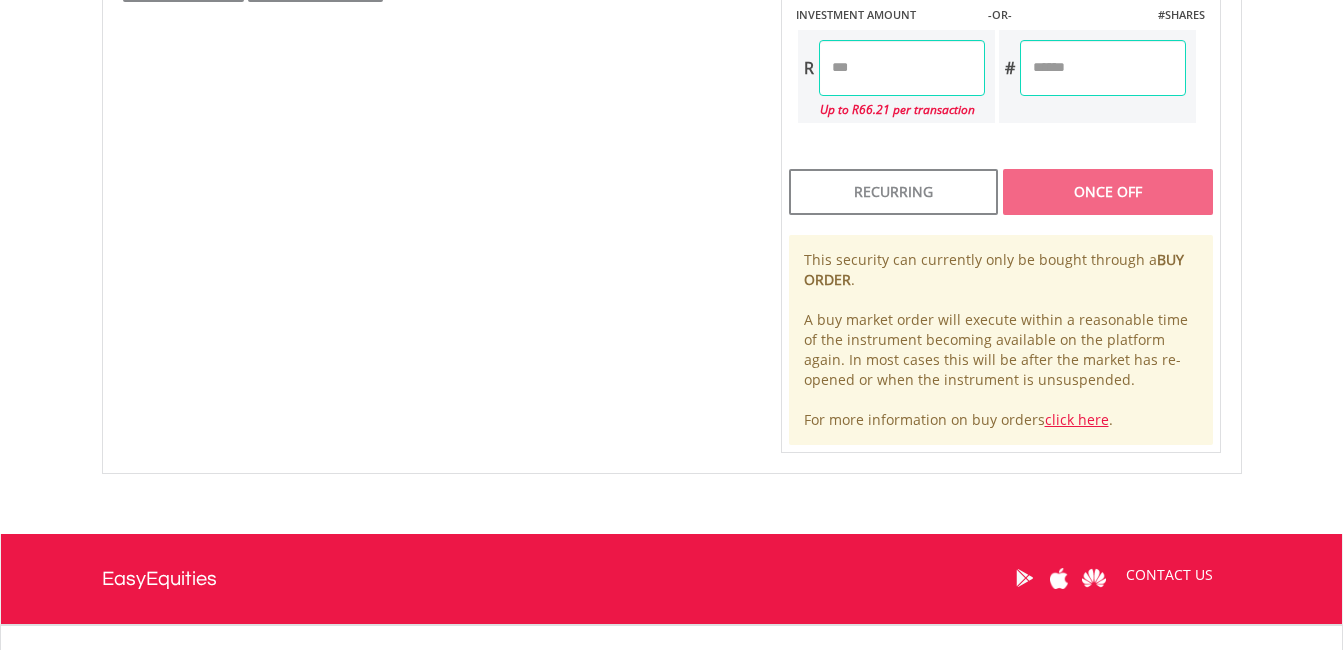 scroll, scrollTop: 1072, scrollLeft: 0, axis: vertical 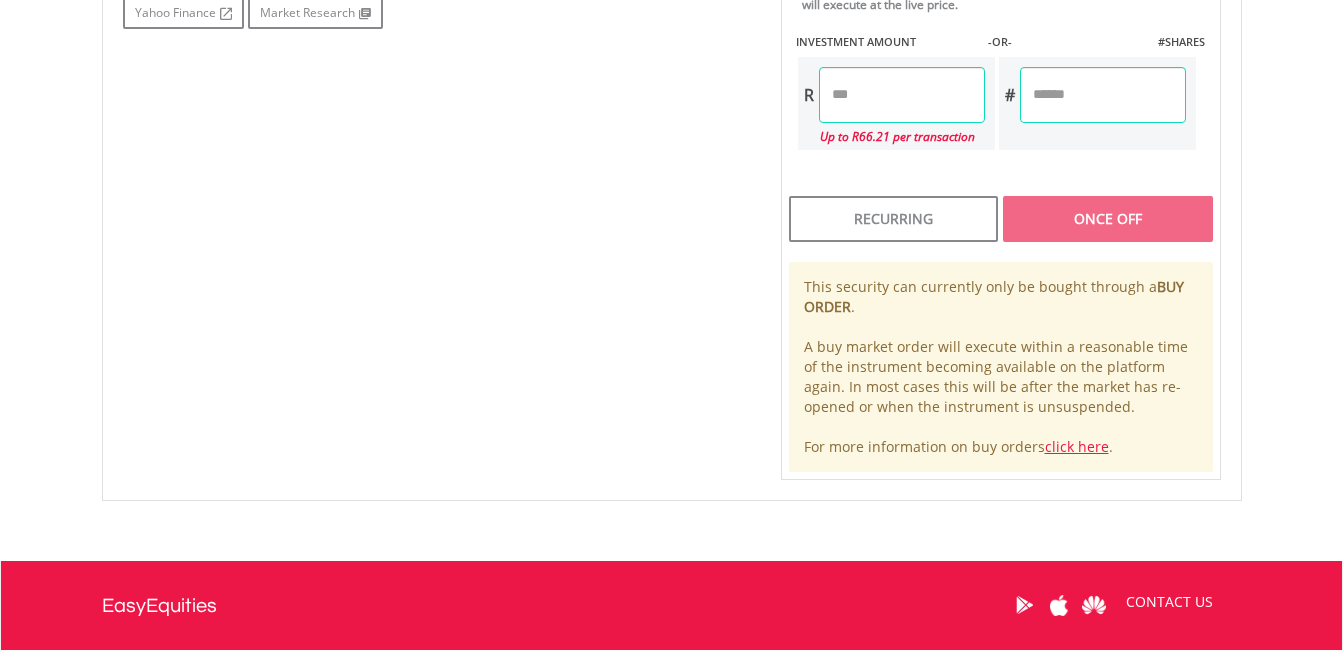 click at bounding box center (902, 95) 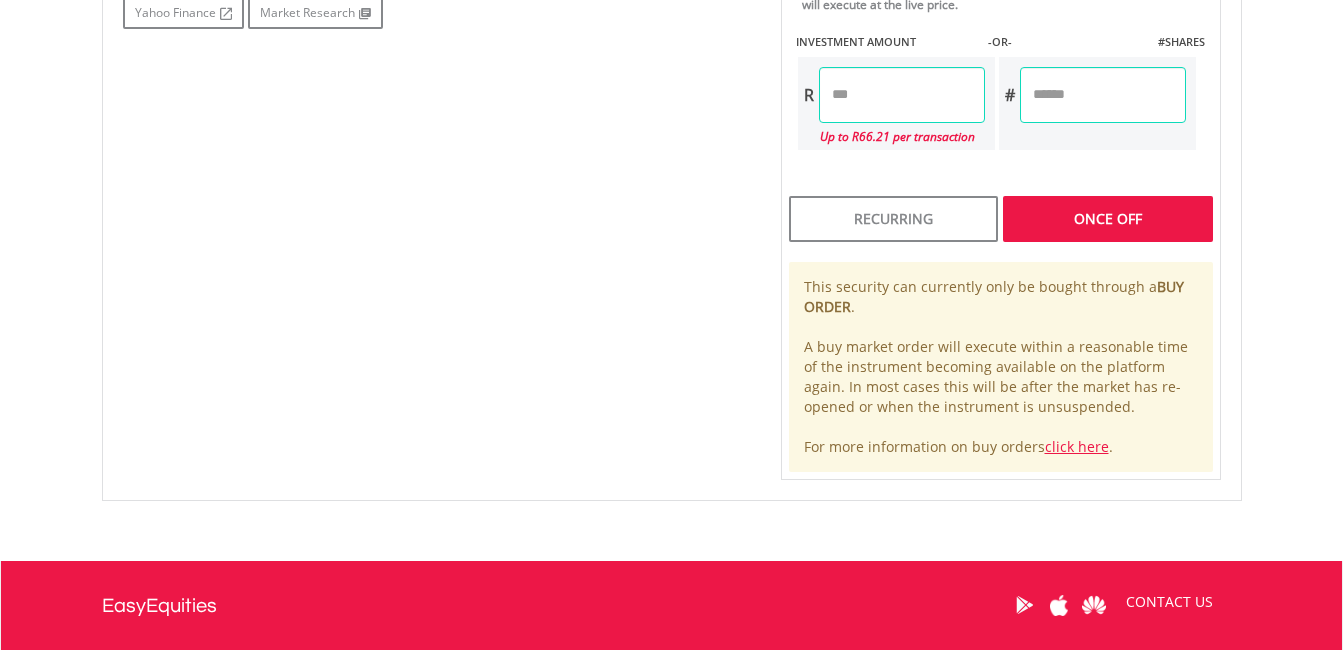 type on "***" 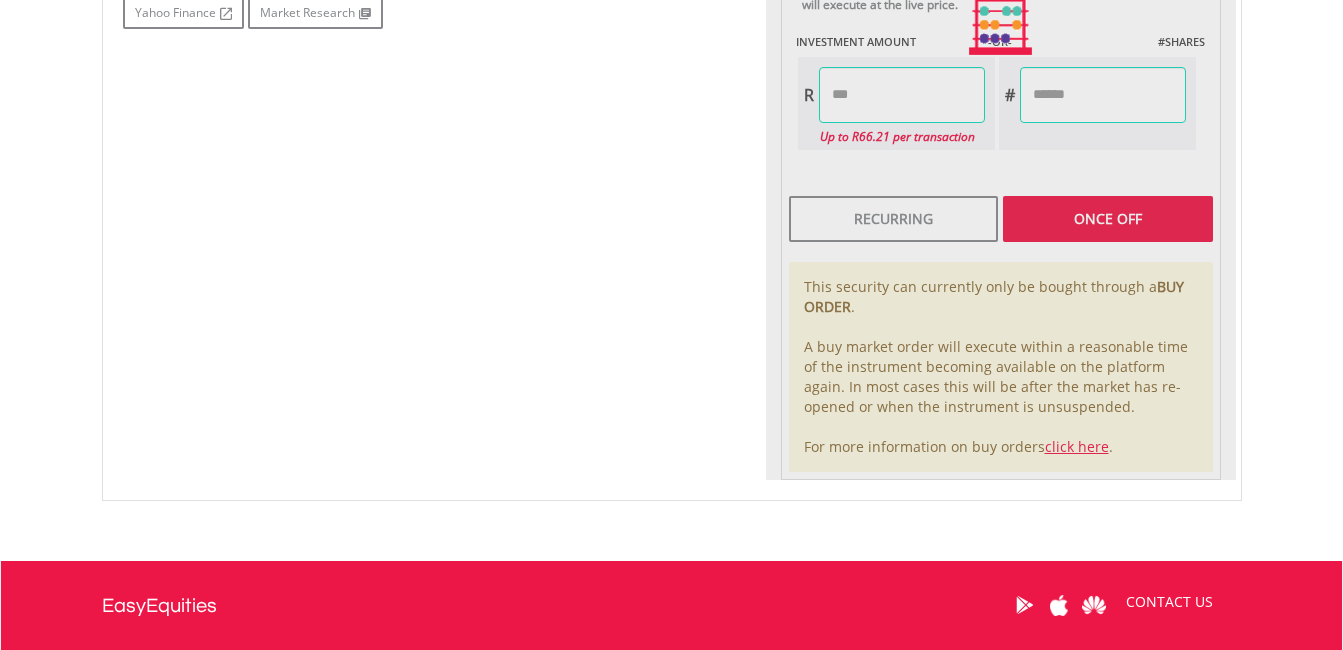 click at bounding box center (1001, 25) 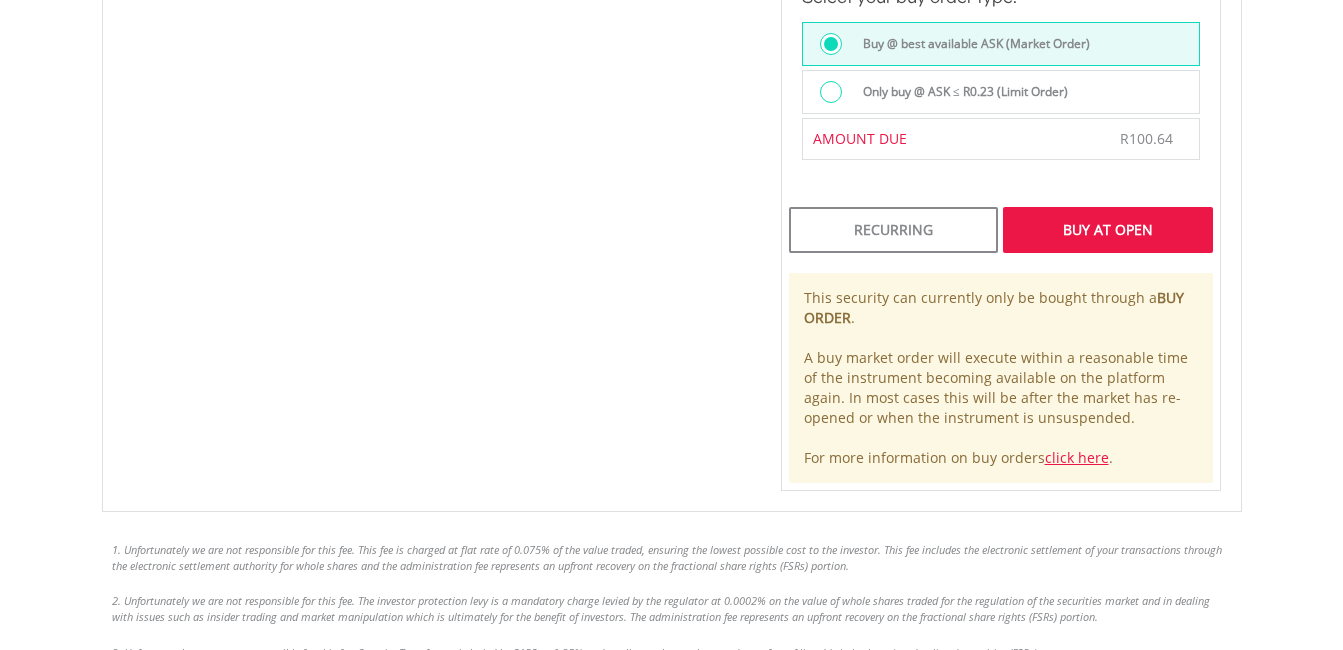 scroll, scrollTop: 1572, scrollLeft: 0, axis: vertical 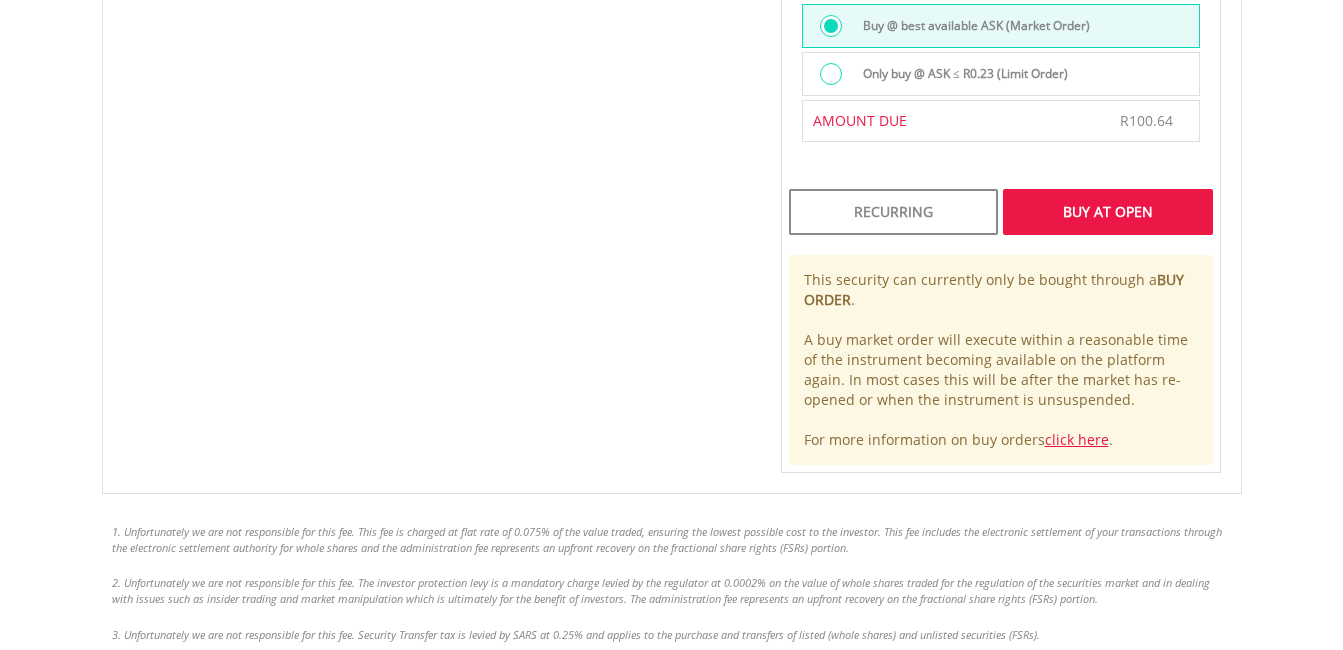 click on "Buy At Open" at bounding box center (1107, 212) 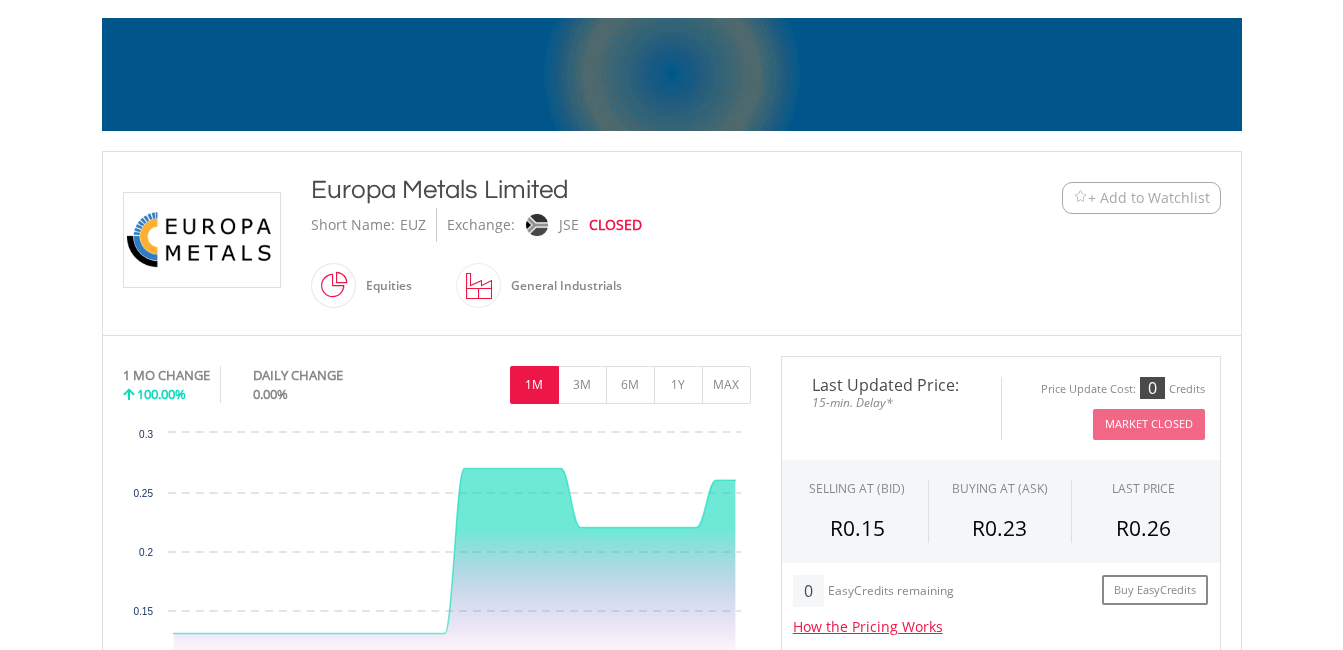 scroll, scrollTop: 251, scrollLeft: 0, axis: vertical 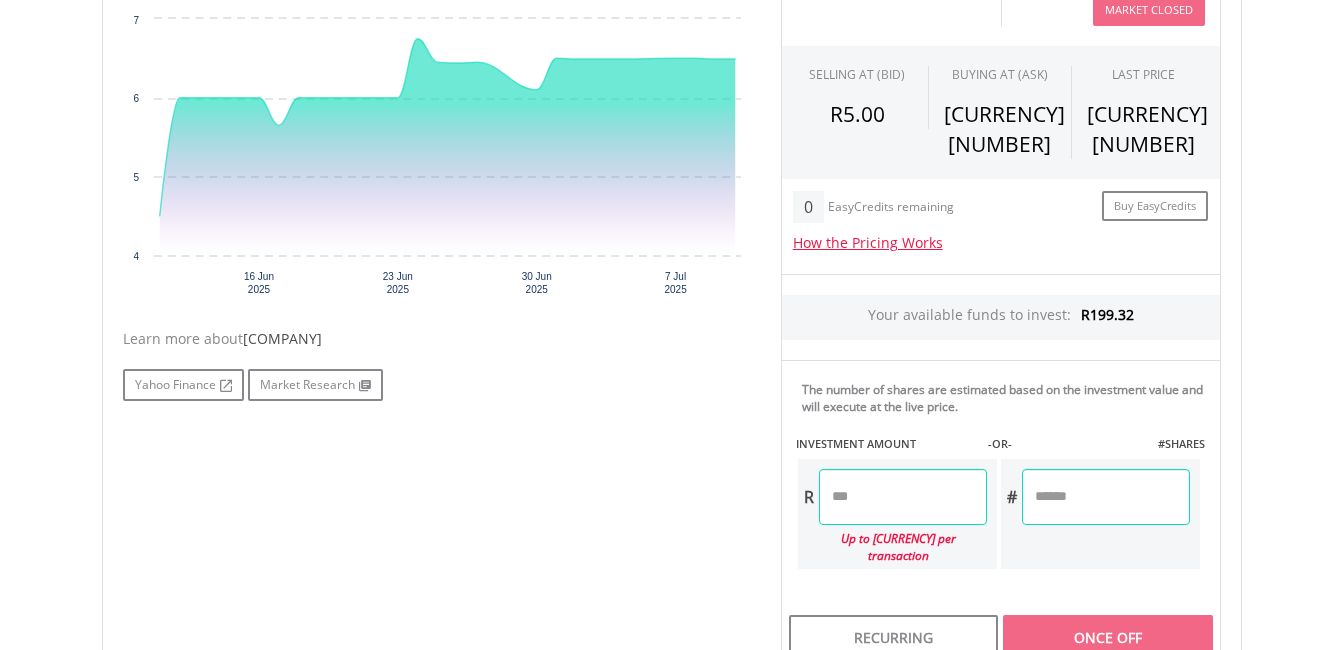 click at bounding box center (903, 497) 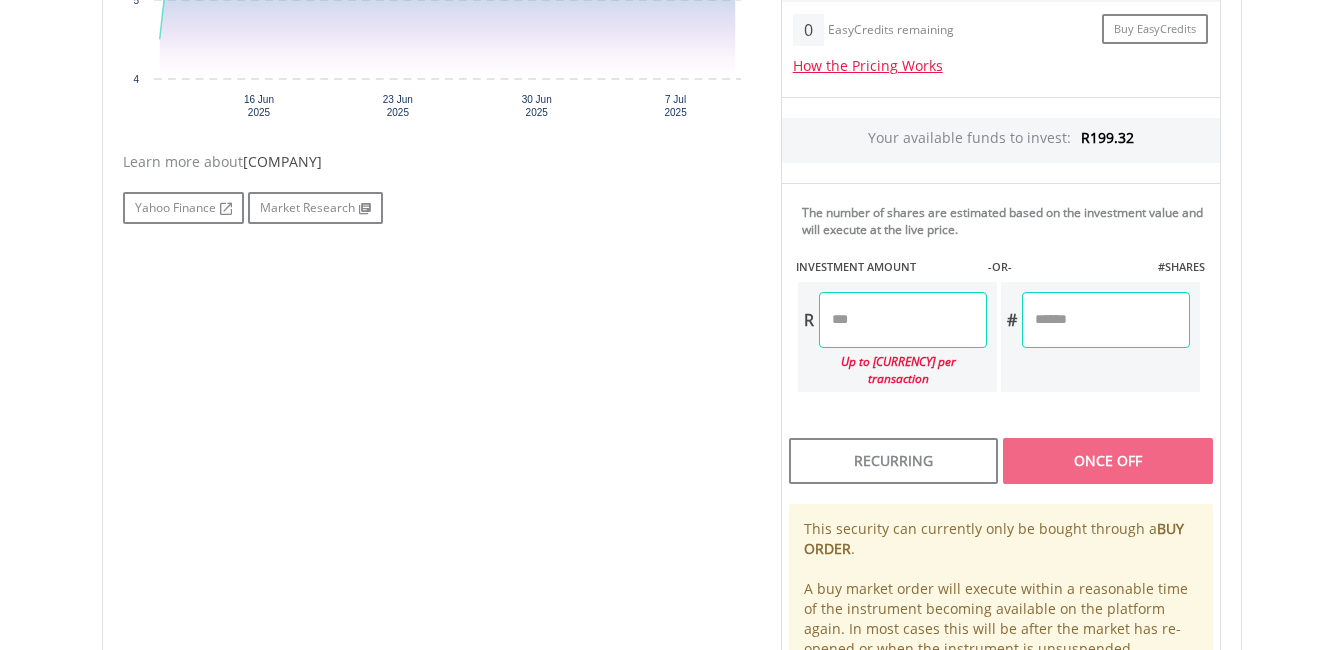 scroll, scrollTop: 900, scrollLeft: 0, axis: vertical 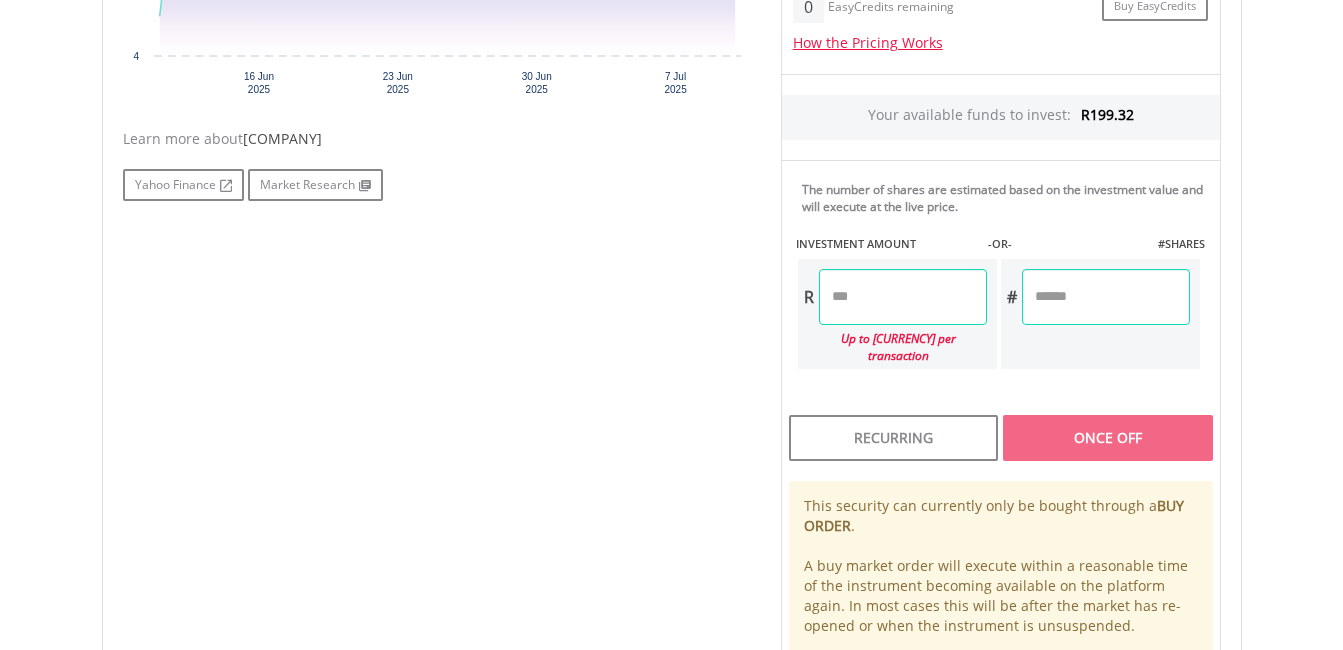 click at bounding box center [903, 297] 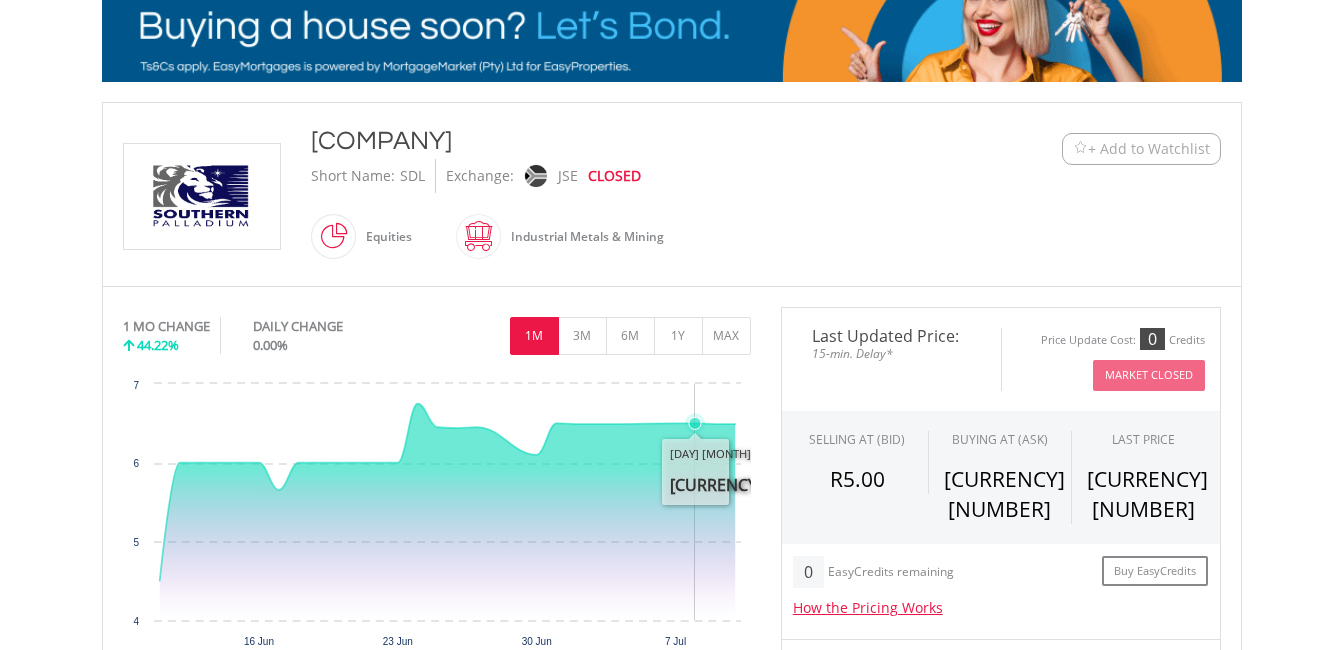 scroll, scrollTop: 300, scrollLeft: 0, axis: vertical 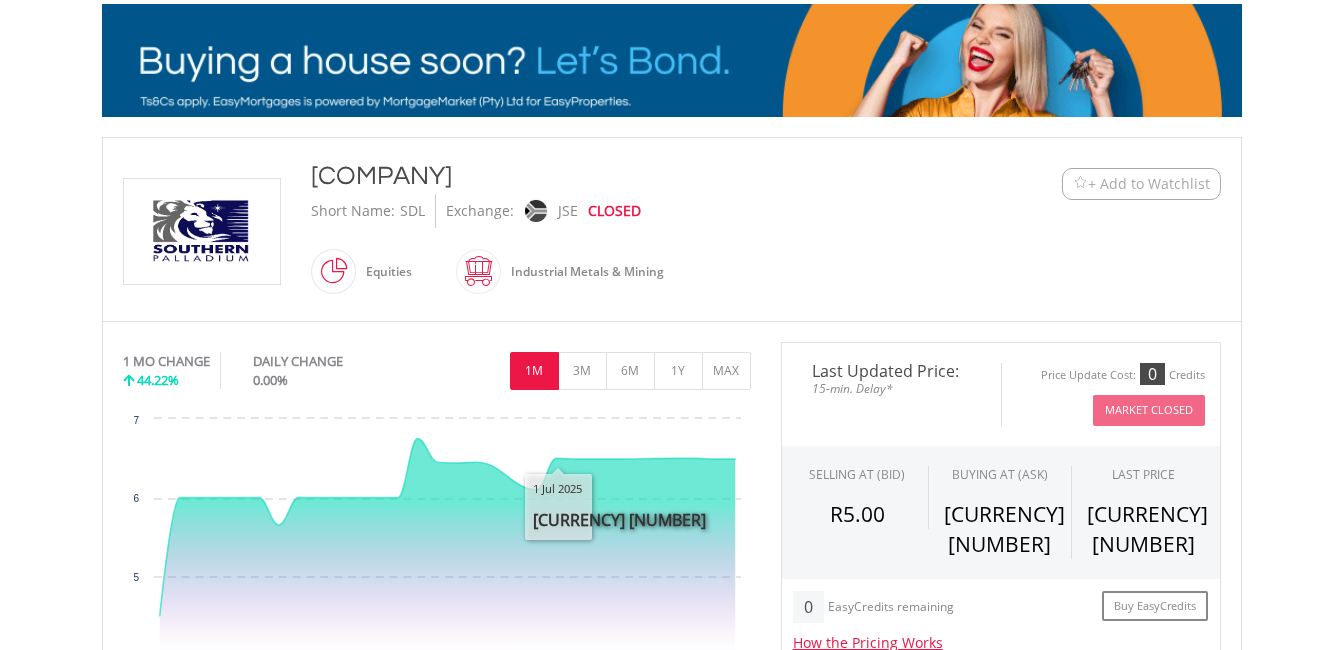 type on "***" 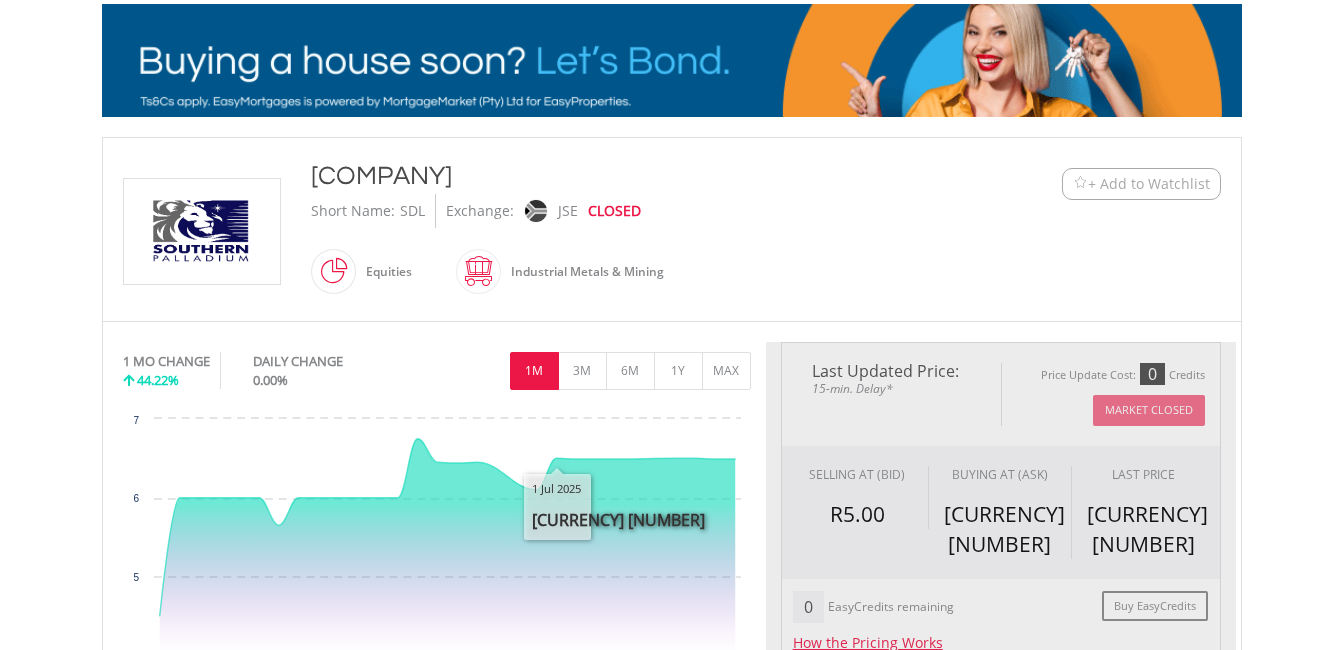click on "1M" at bounding box center (534, 371) 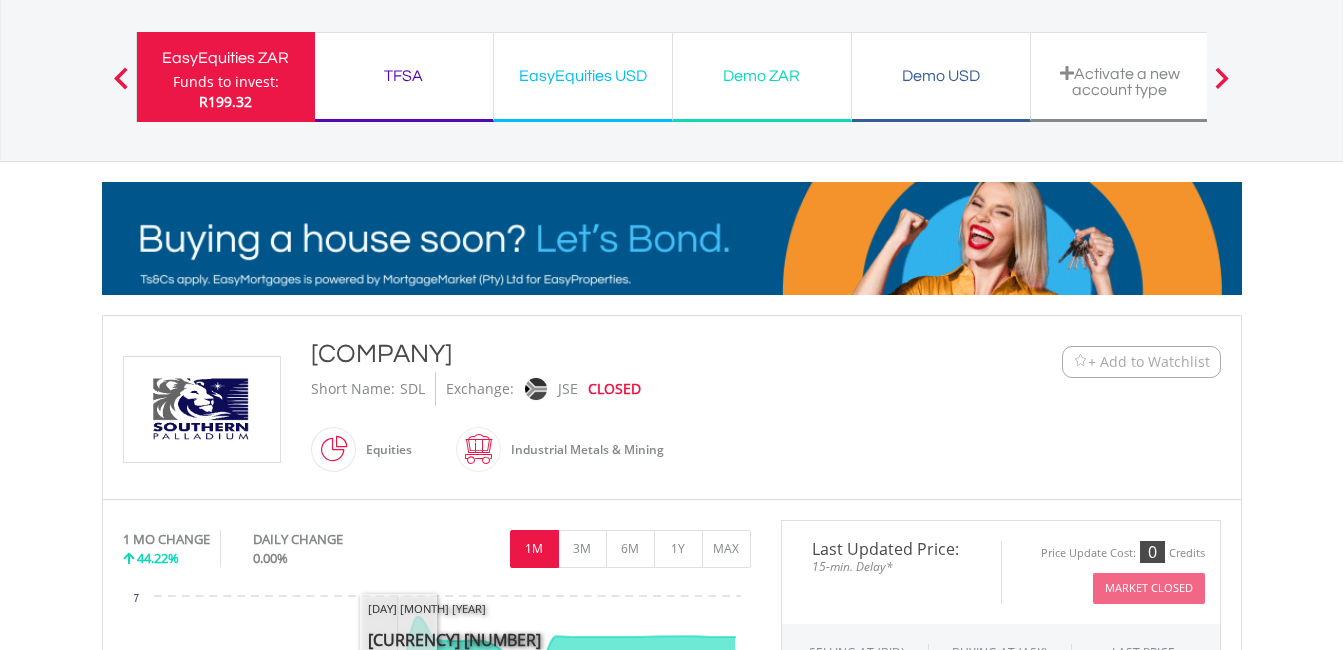 scroll, scrollTop: 100, scrollLeft: 0, axis: vertical 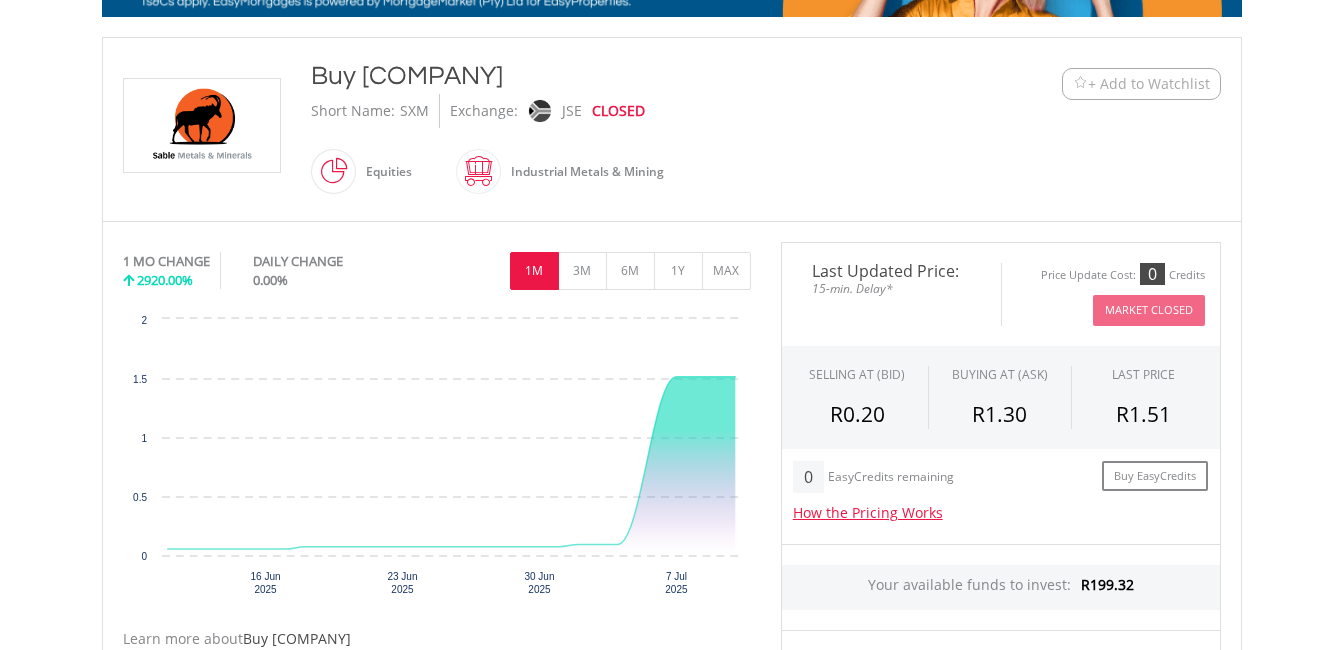 click on "1M" at bounding box center (534, 271) 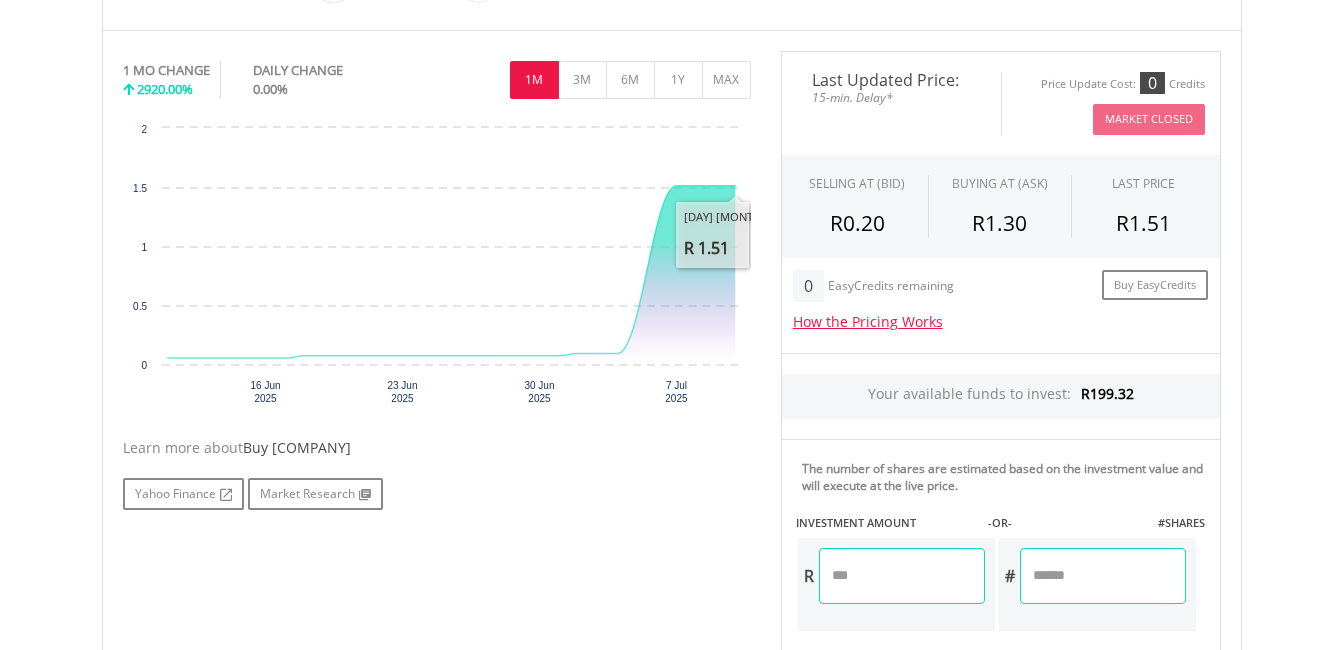 scroll, scrollTop: 600, scrollLeft: 0, axis: vertical 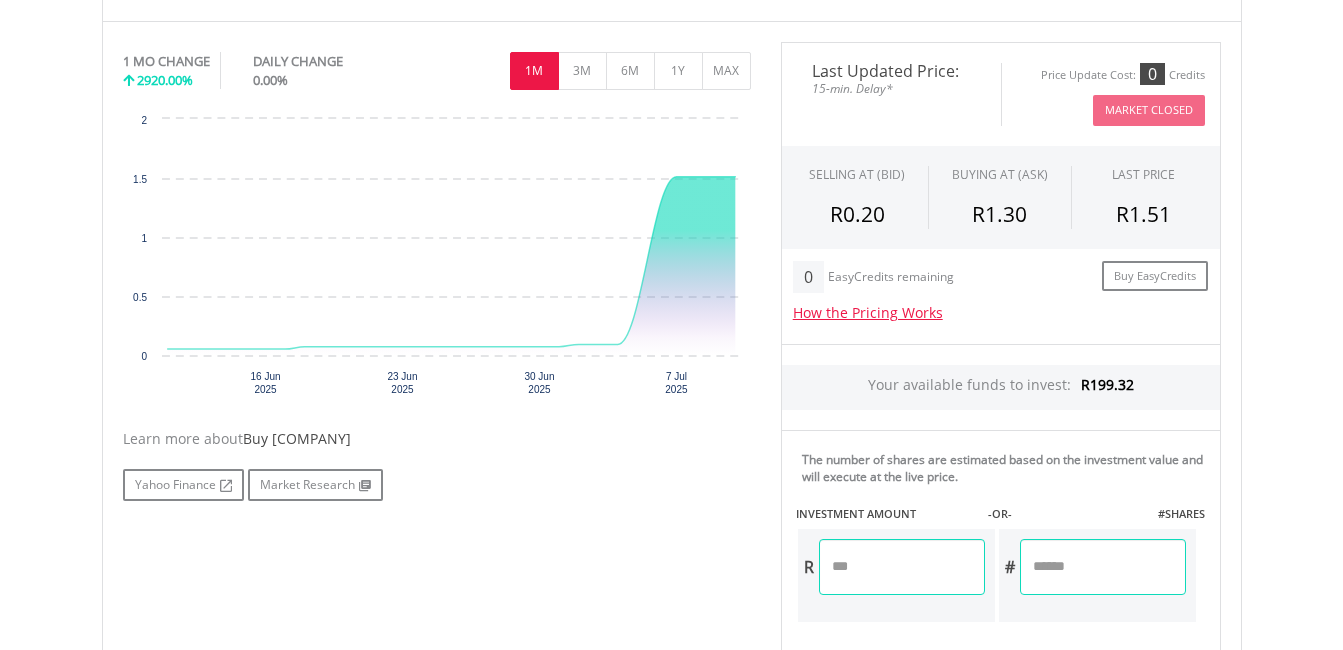 click at bounding box center [902, 567] 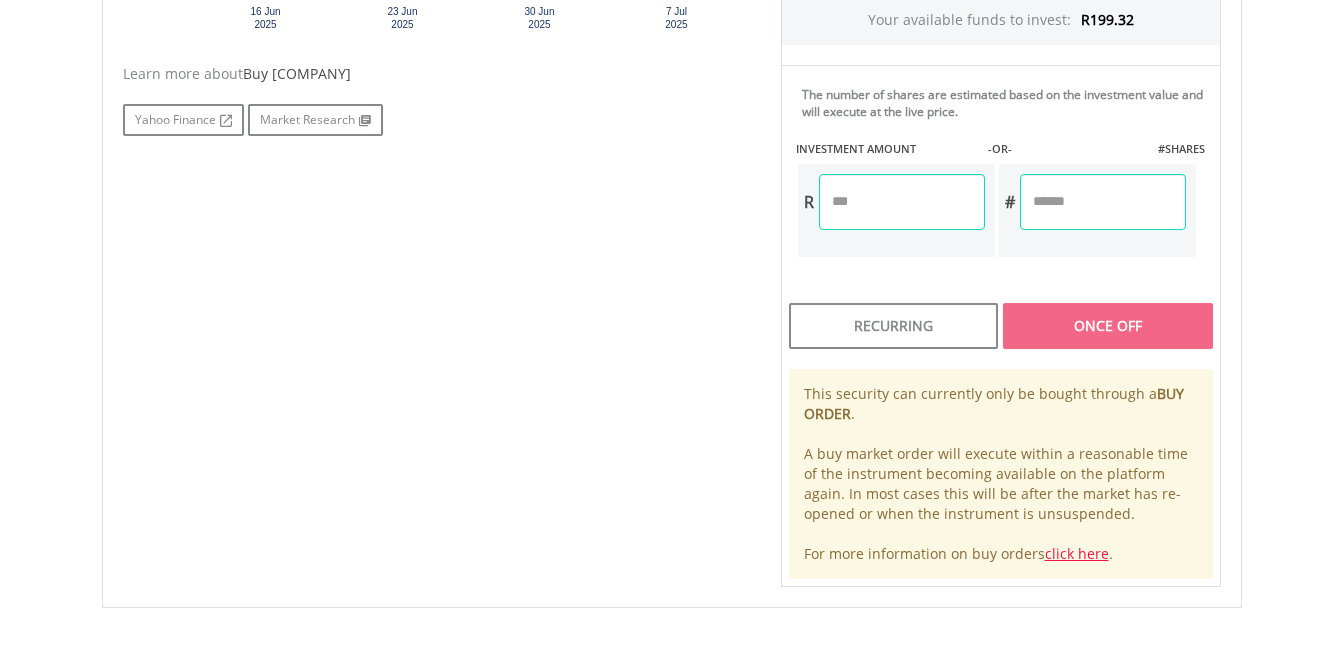 scroll, scrollTop: 1000, scrollLeft: 0, axis: vertical 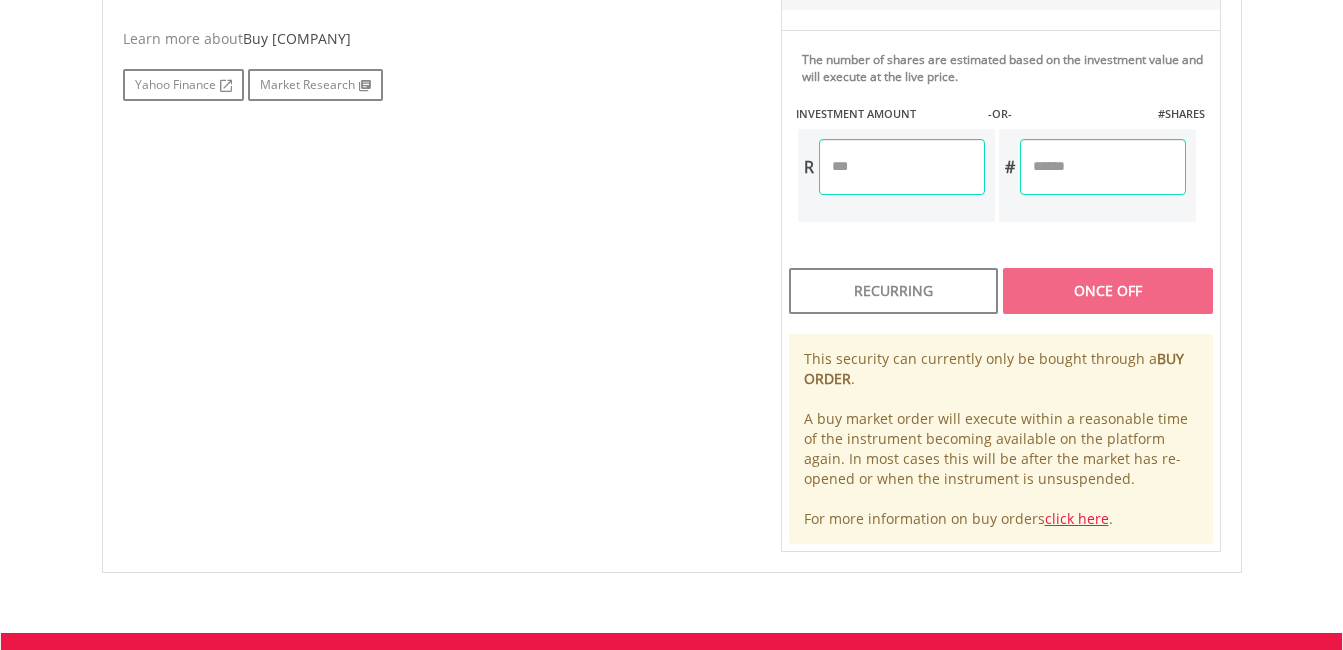 click at bounding box center (902, 167) 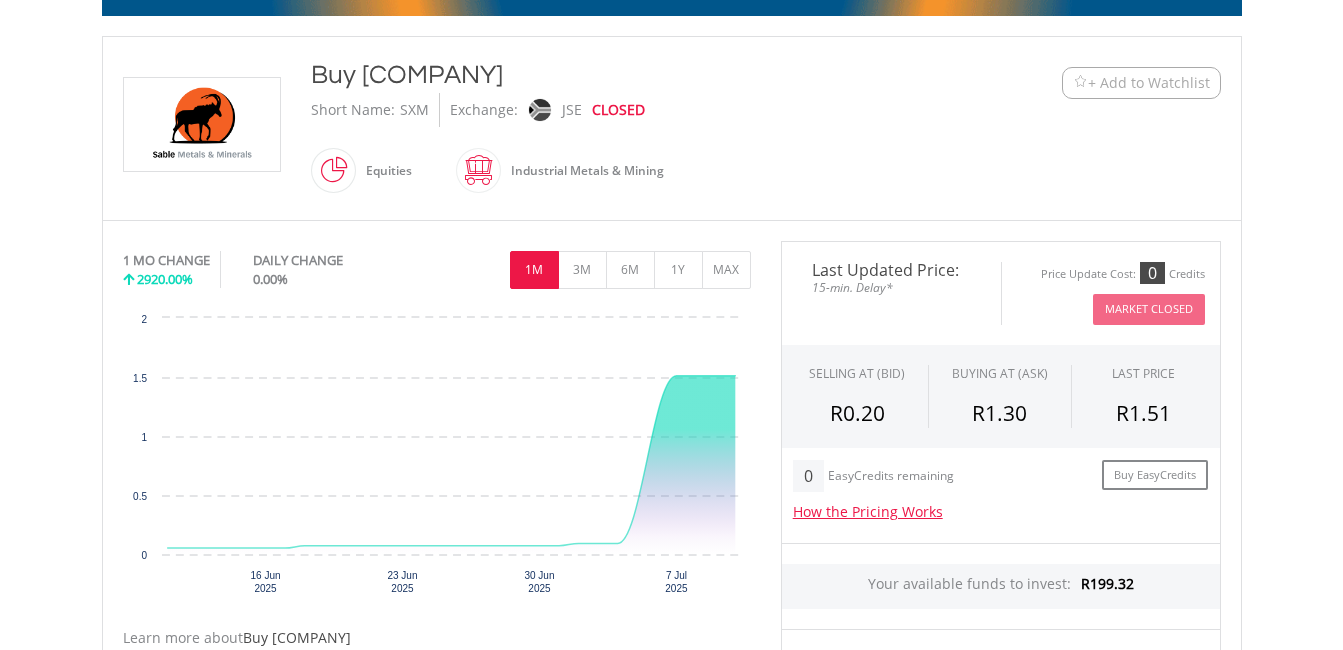 scroll, scrollTop: 400, scrollLeft: 0, axis: vertical 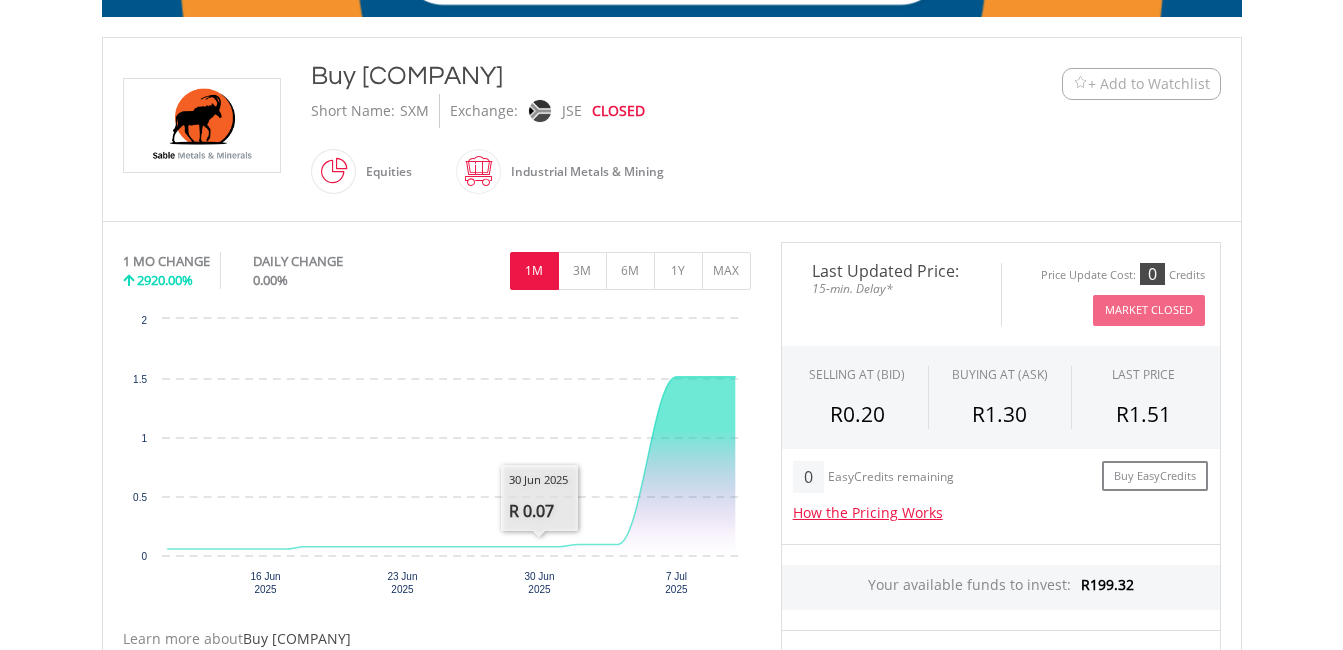 type on "***" 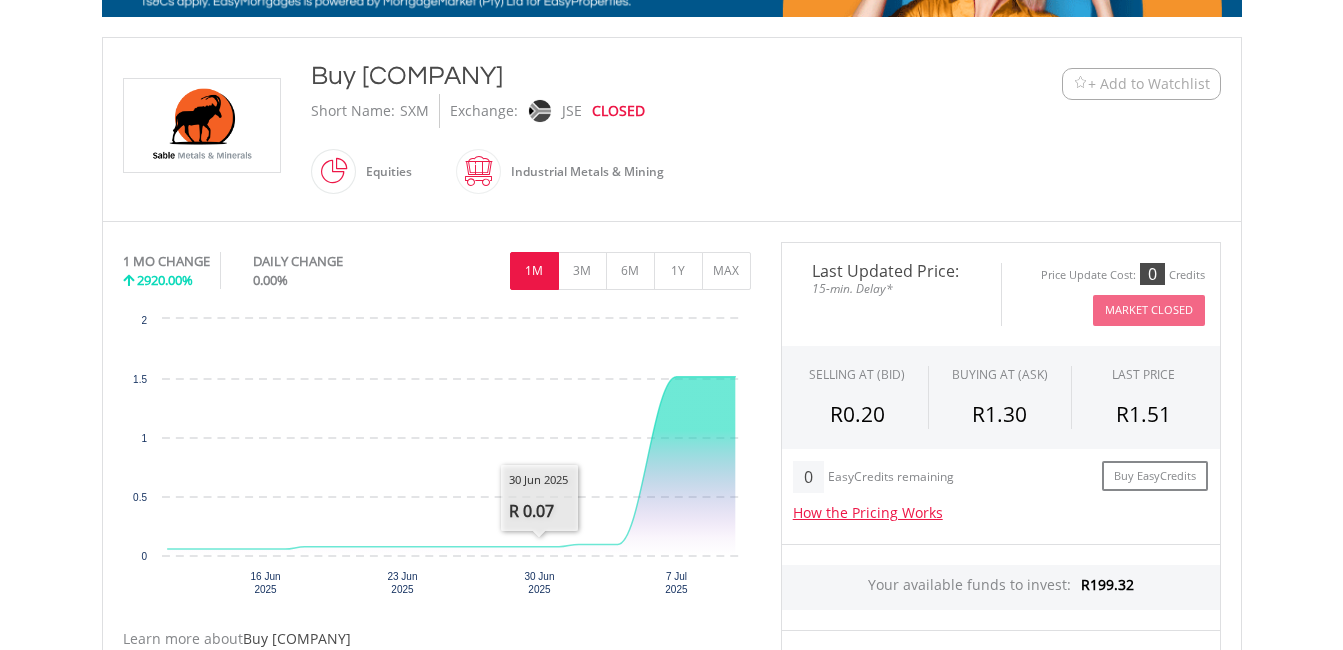 click on "1M" at bounding box center (534, 271) 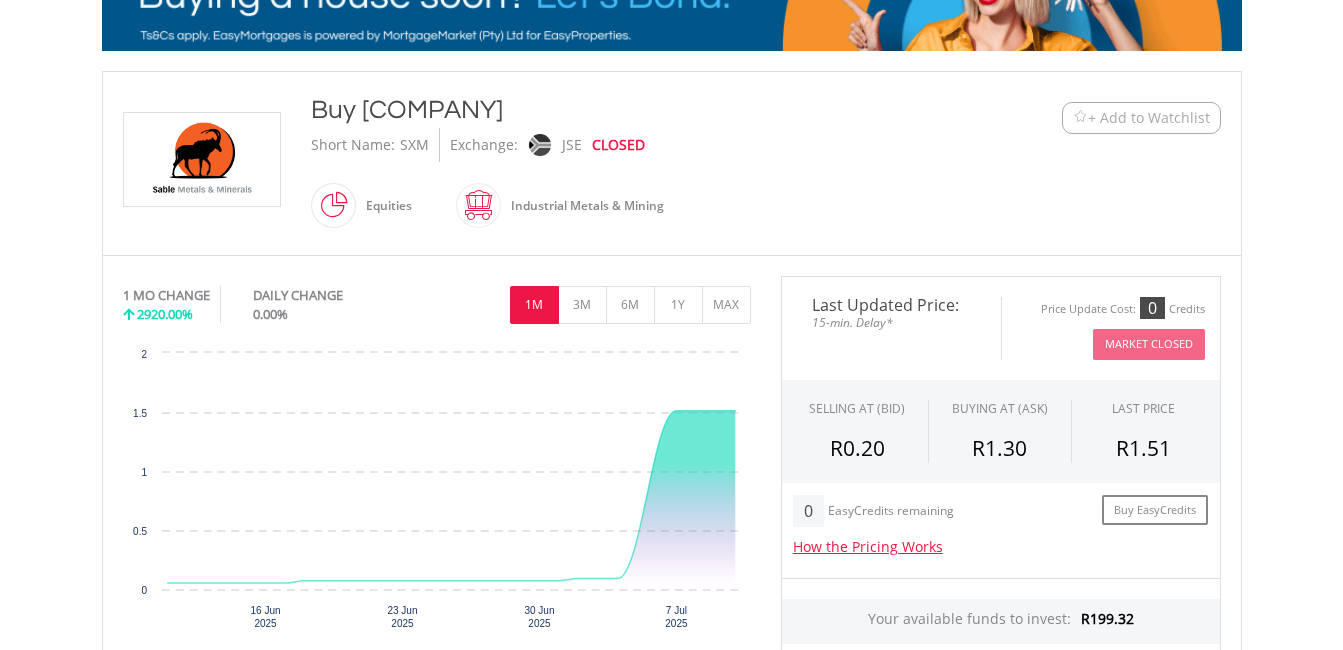scroll, scrollTop: 300, scrollLeft: 0, axis: vertical 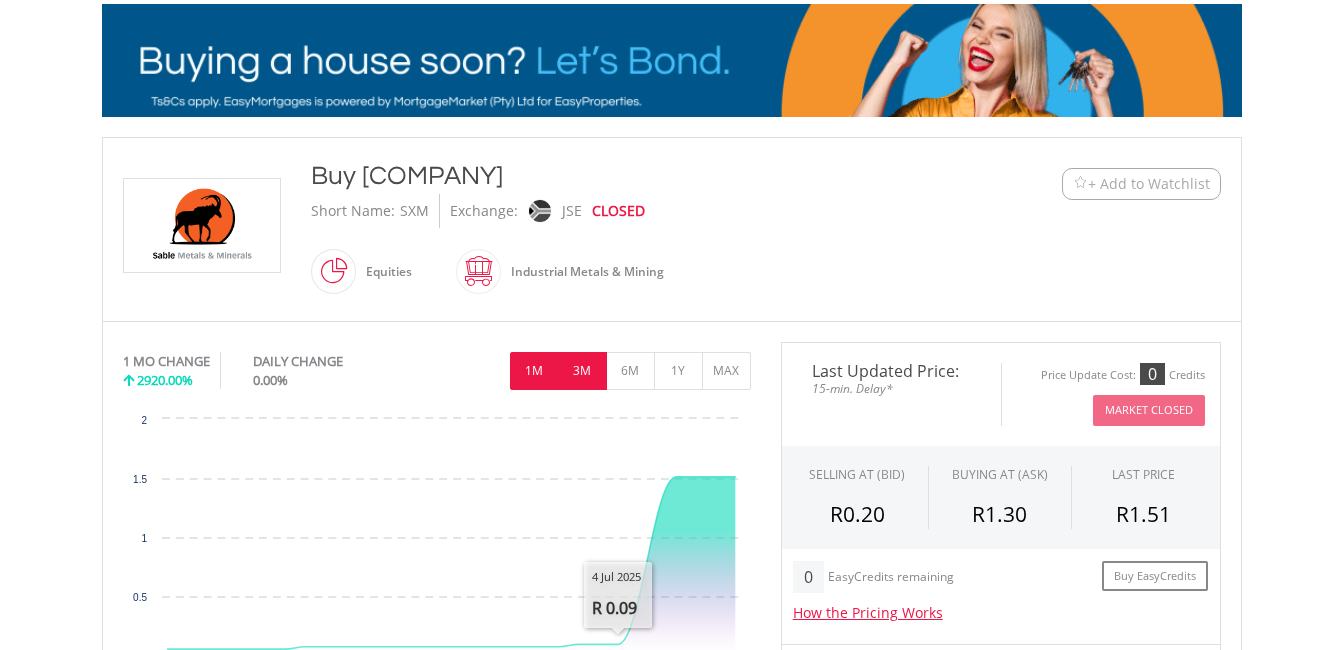 click on "3M" at bounding box center [582, 371] 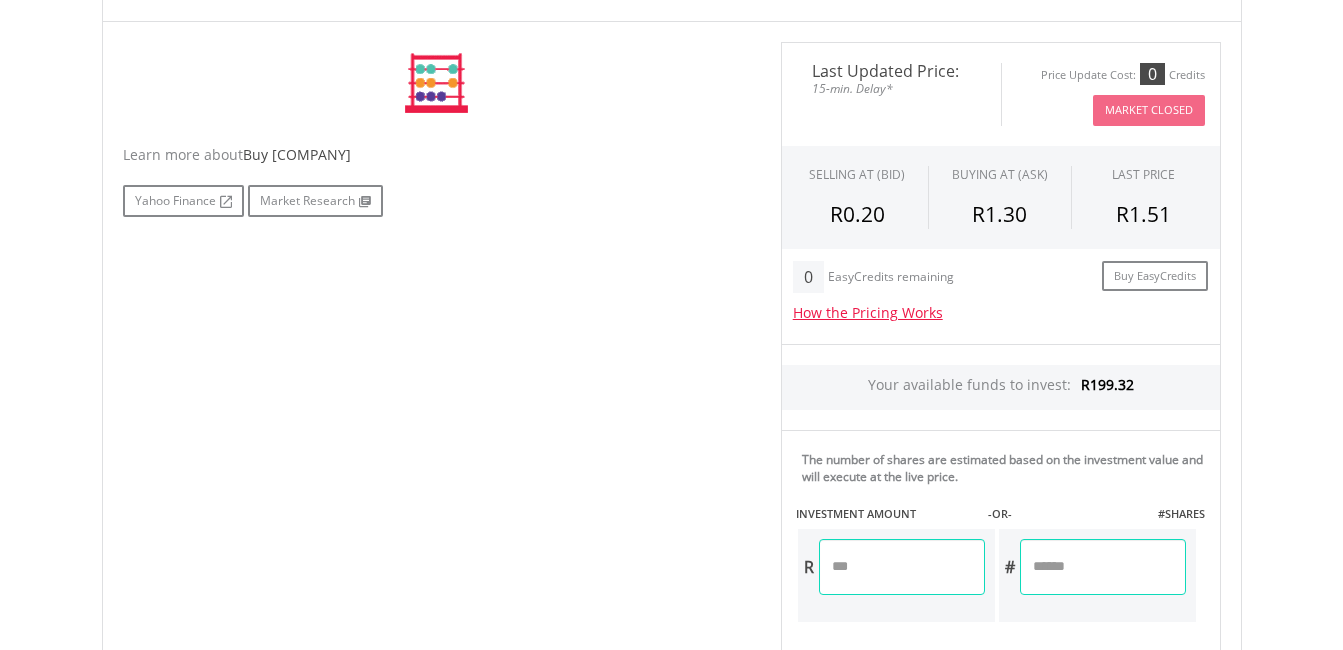 scroll, scrollTop: 500, scrollLeft: 0, axis: vertical 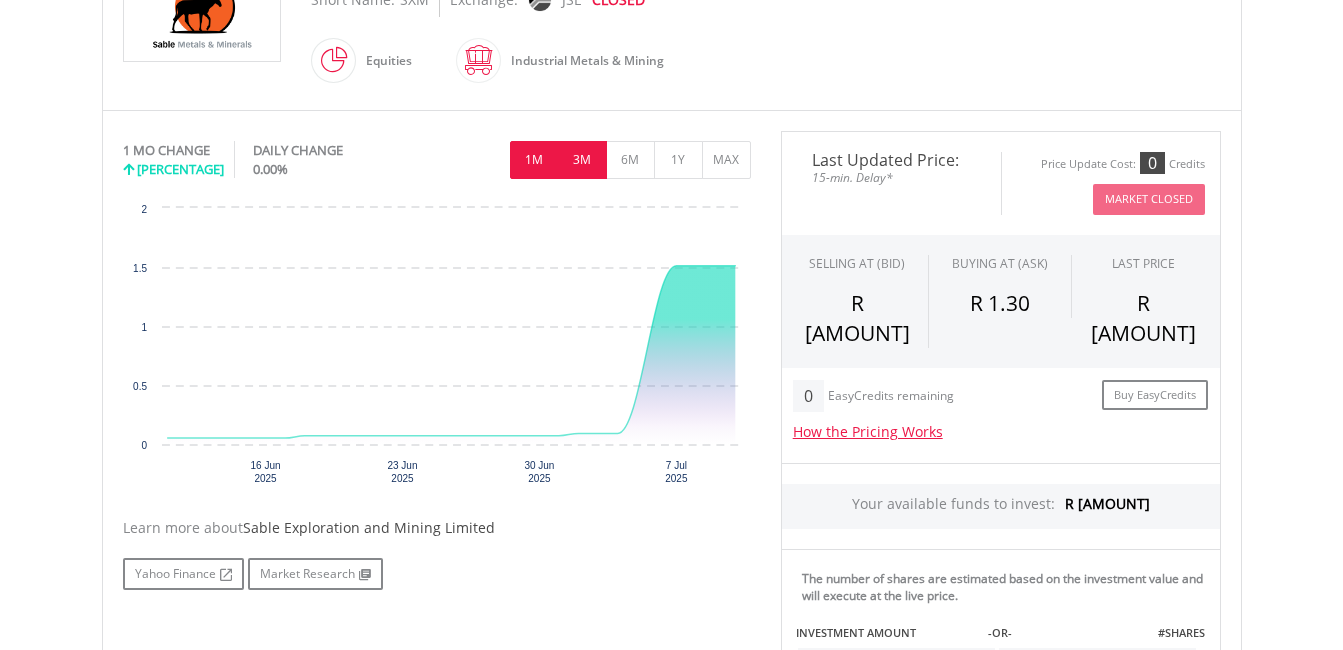 click on "3M" at bounding box center [582, 160] 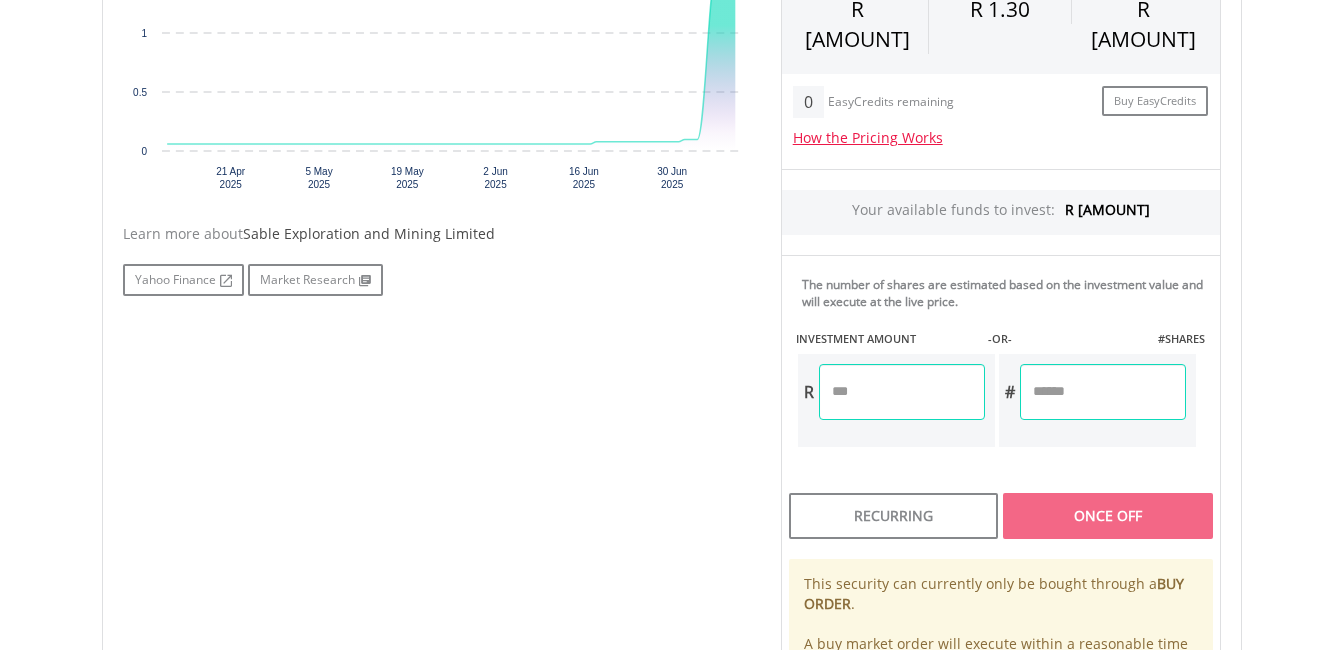 scroll, scrollTop: 811, scrollLeft: 0, axis: vertical 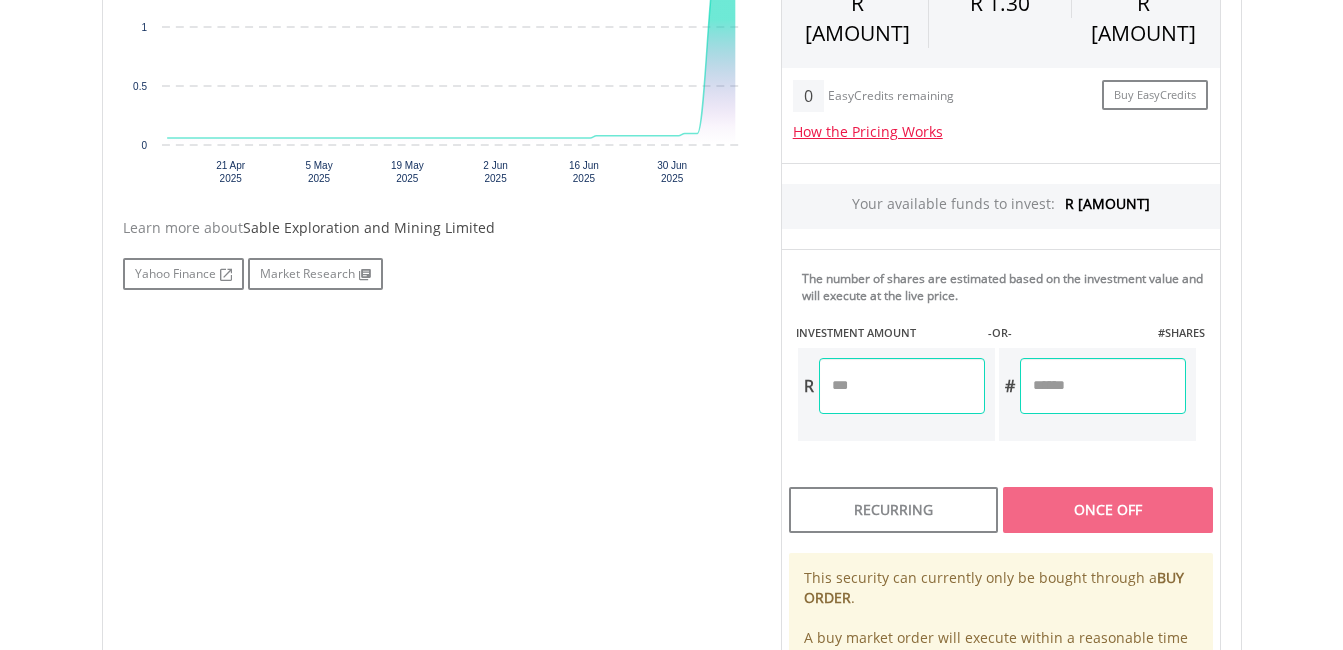 click at bounding box center (902, 386) 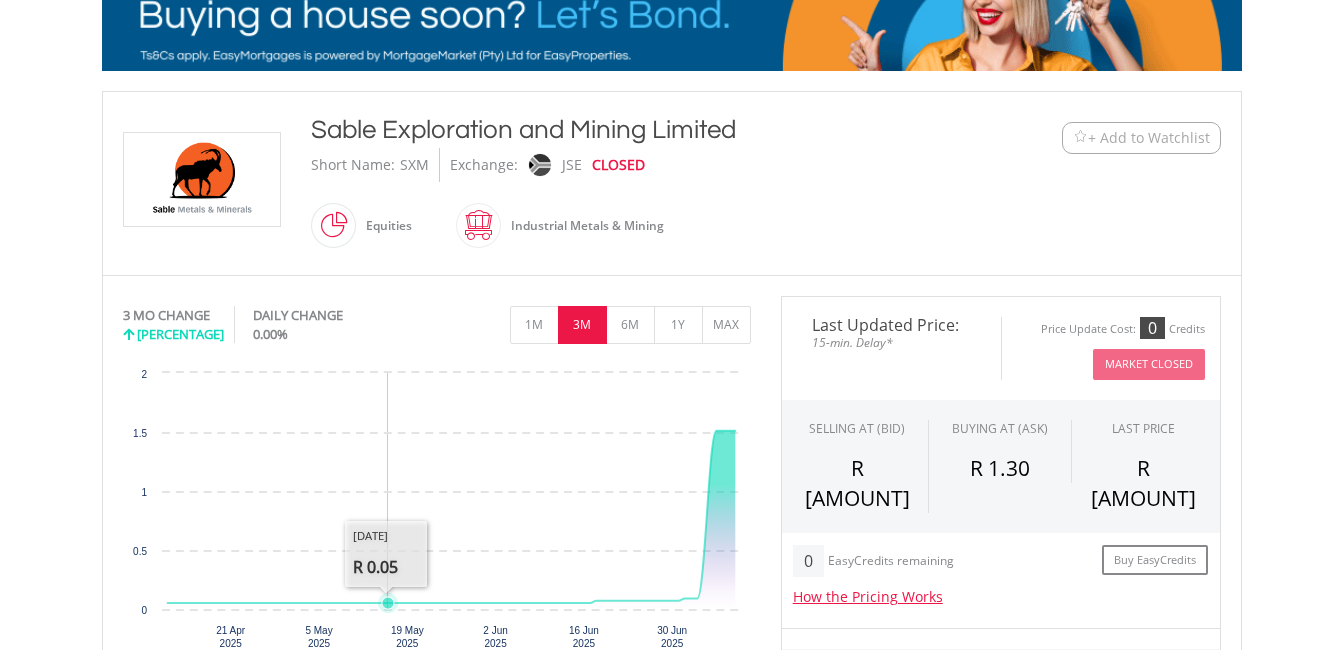 scroll, scrollTop: 311, scrollLeft: 0, axis: vertical 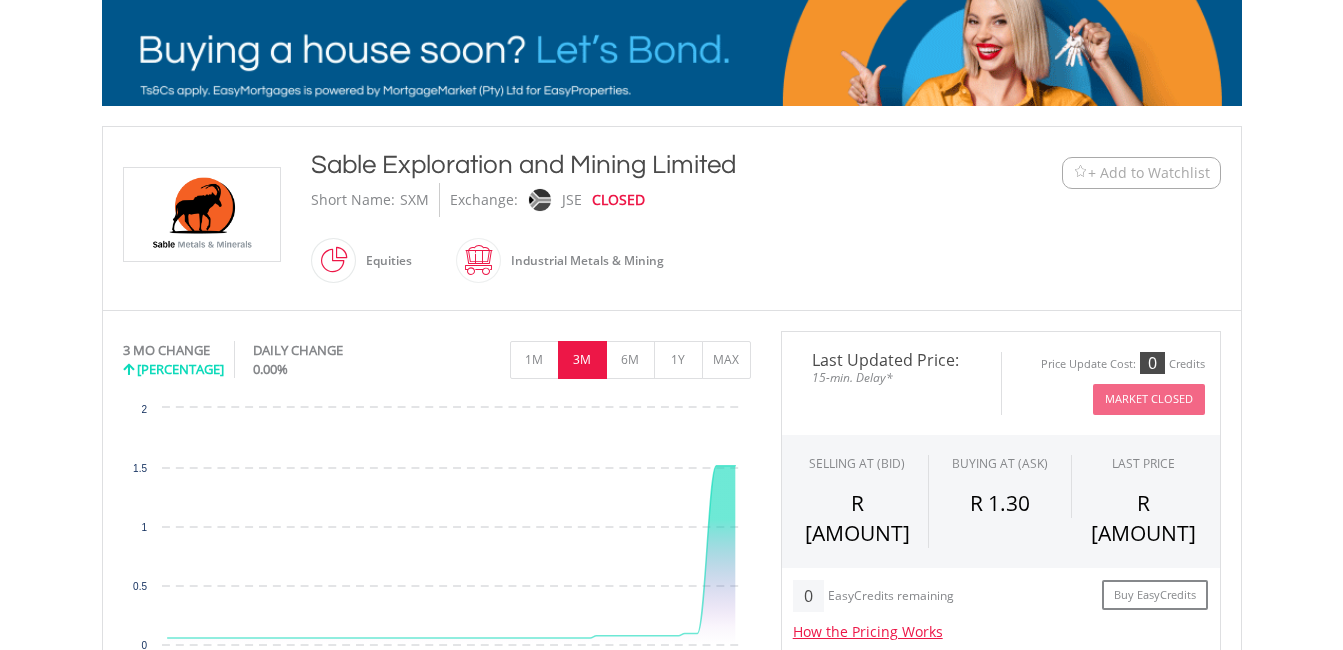 type on "***" 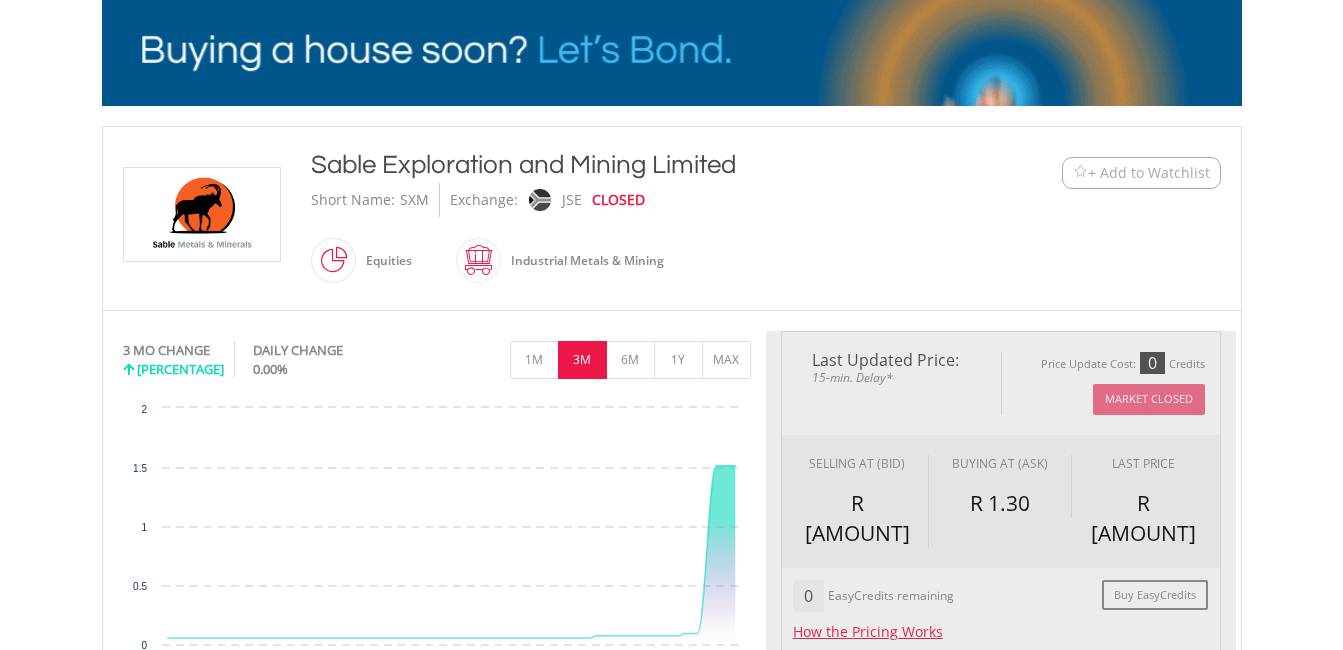 click on "3M" at bounding box center (582, 360) 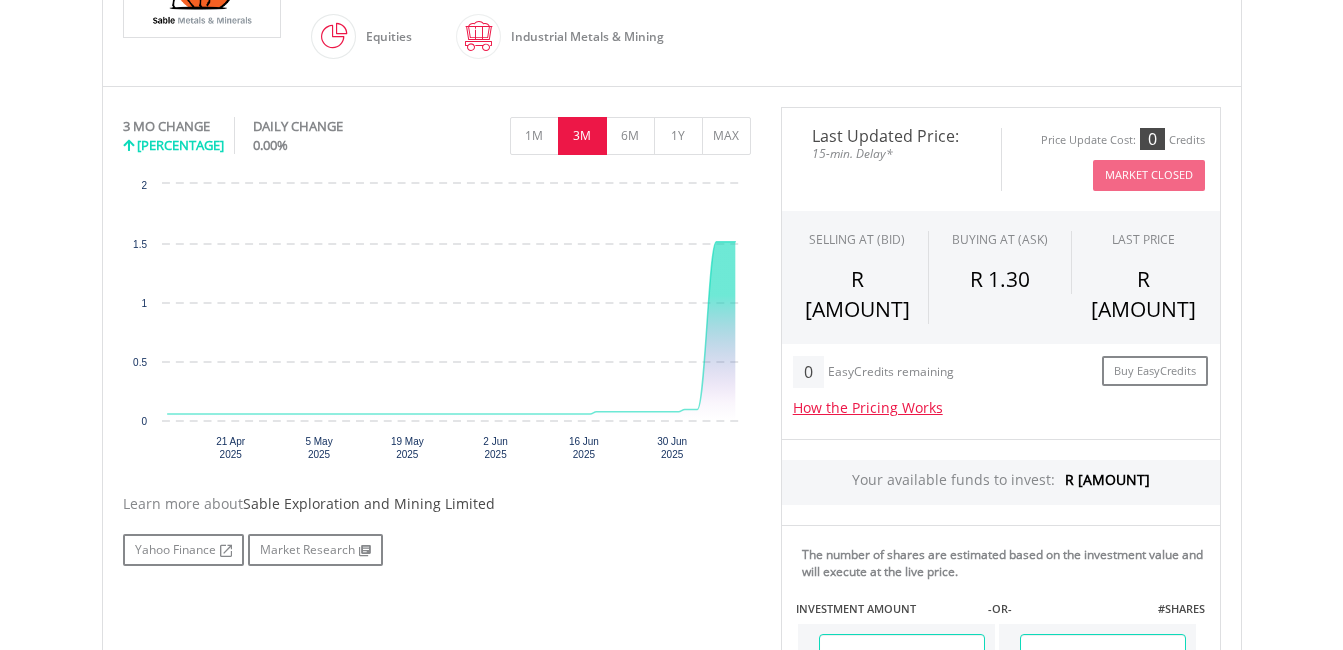 scroll, scrollTop: 511, scrollLeft: 0, axis: vertical 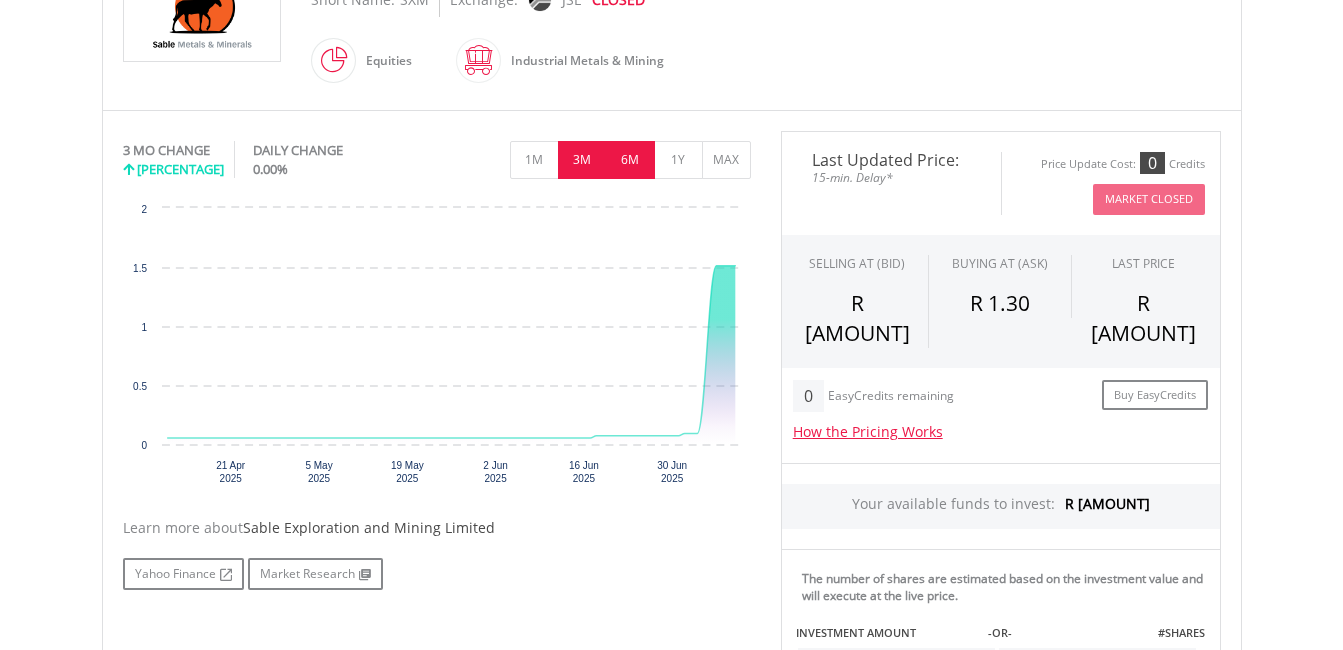 click on "6M" at bounding box center (630, 160) 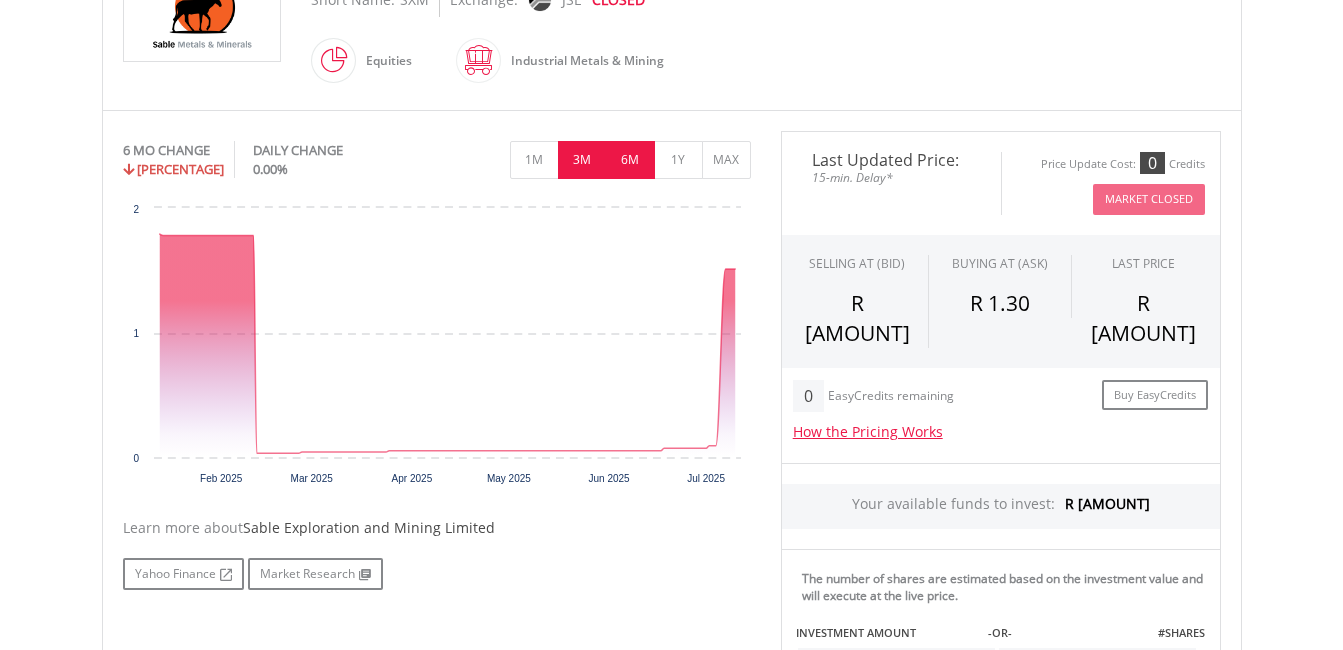 click on "3M" at bounding box center [582, 160] 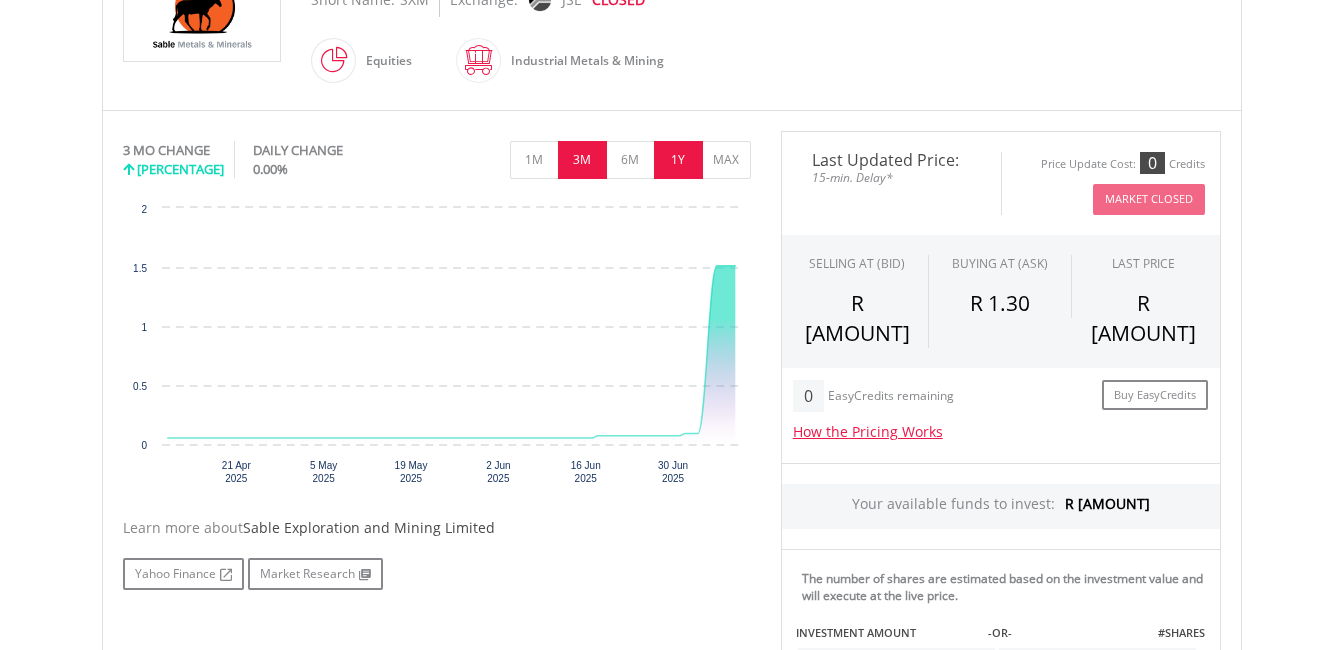 click on "1Y" at bounding box center (678, 160) 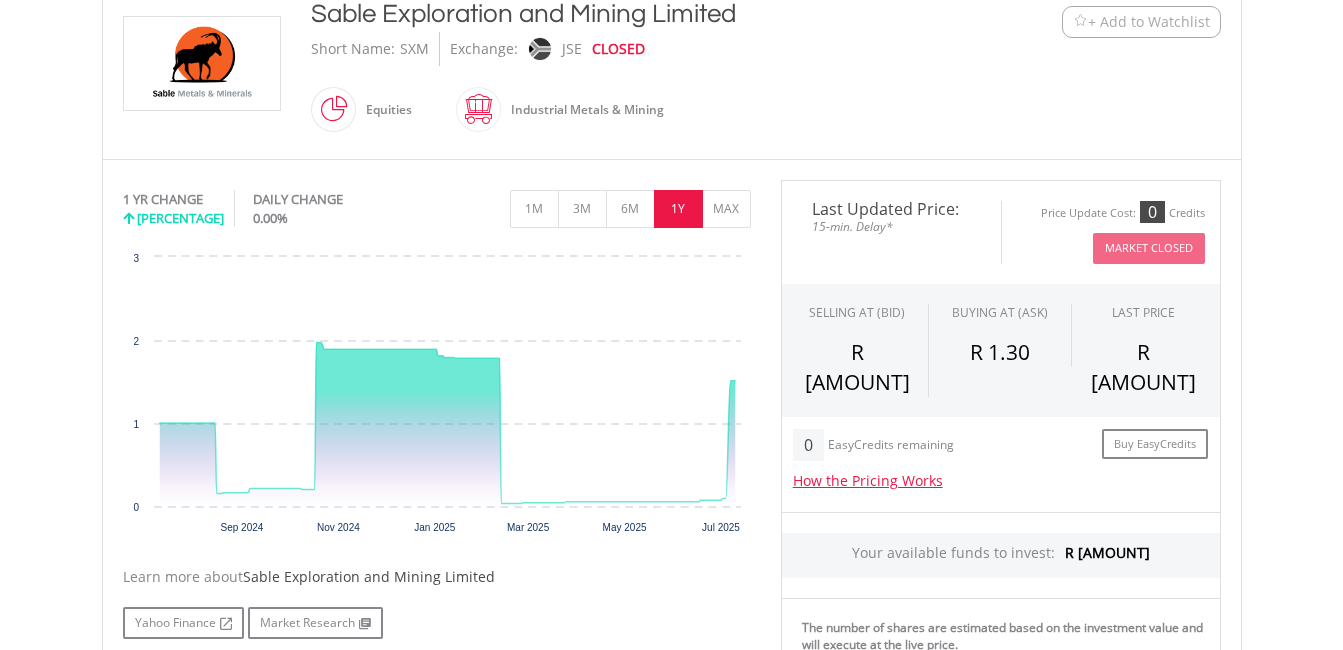 scroll, scrollTop: 411, scrollLeft: 0, axis: vertical 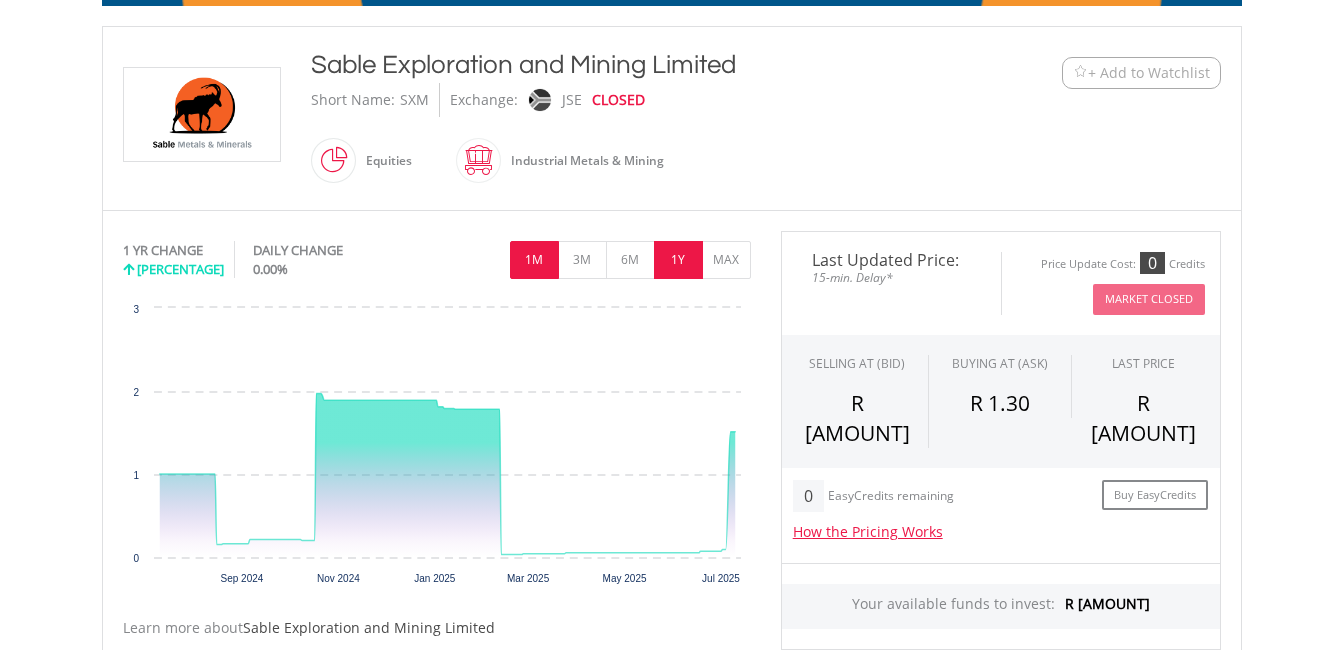 click on "1M" at bounding box center (534, 260) 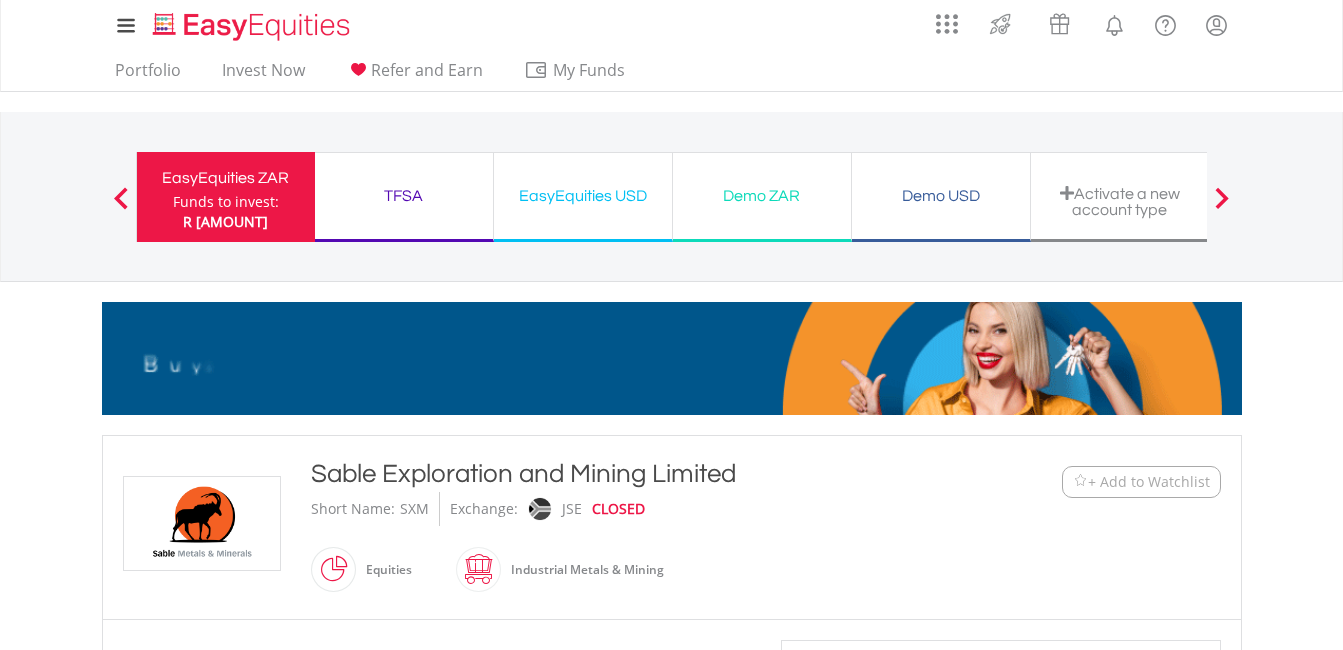 scroll, scrollTop: 0, scrollLeft: 0, axis: both 